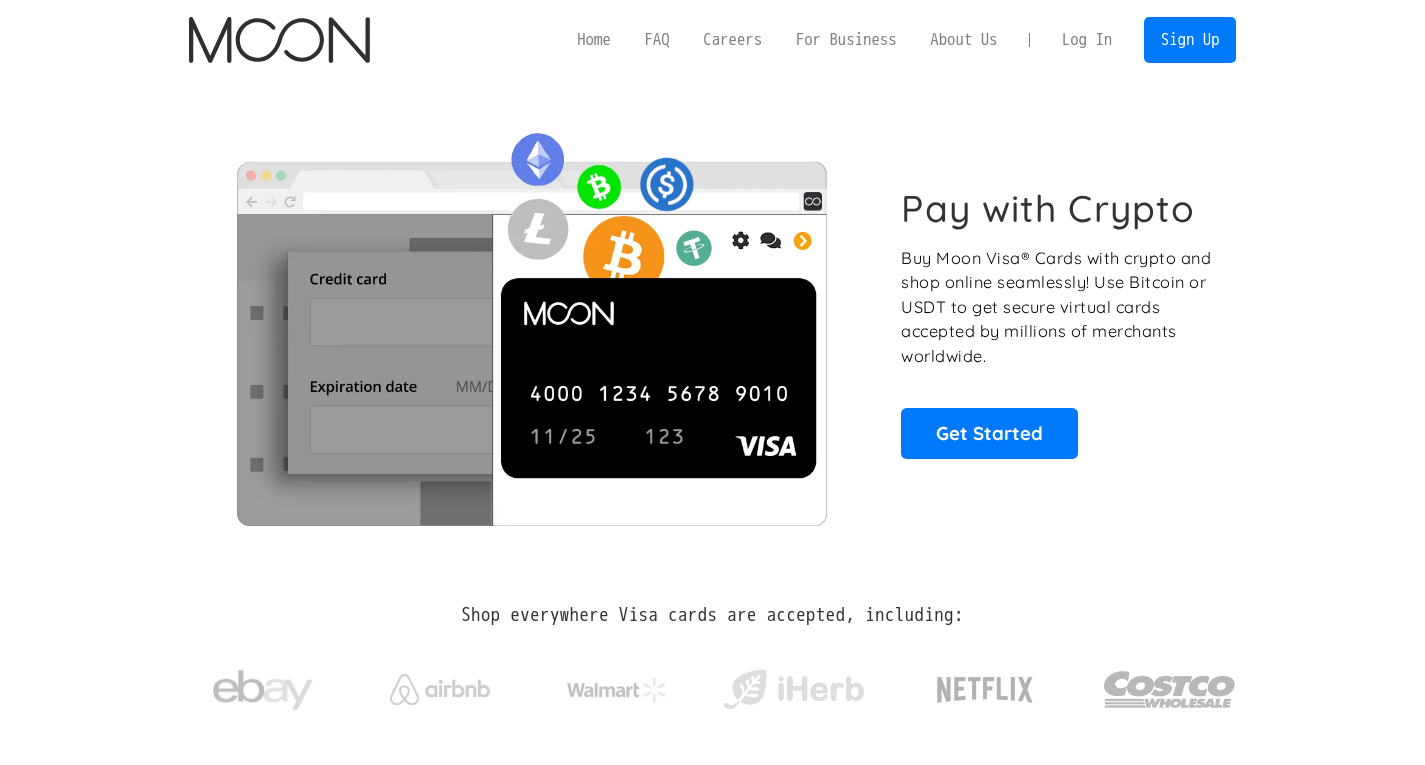 scroll, scrollTop: 0, scrollLeft: 0, axis: both 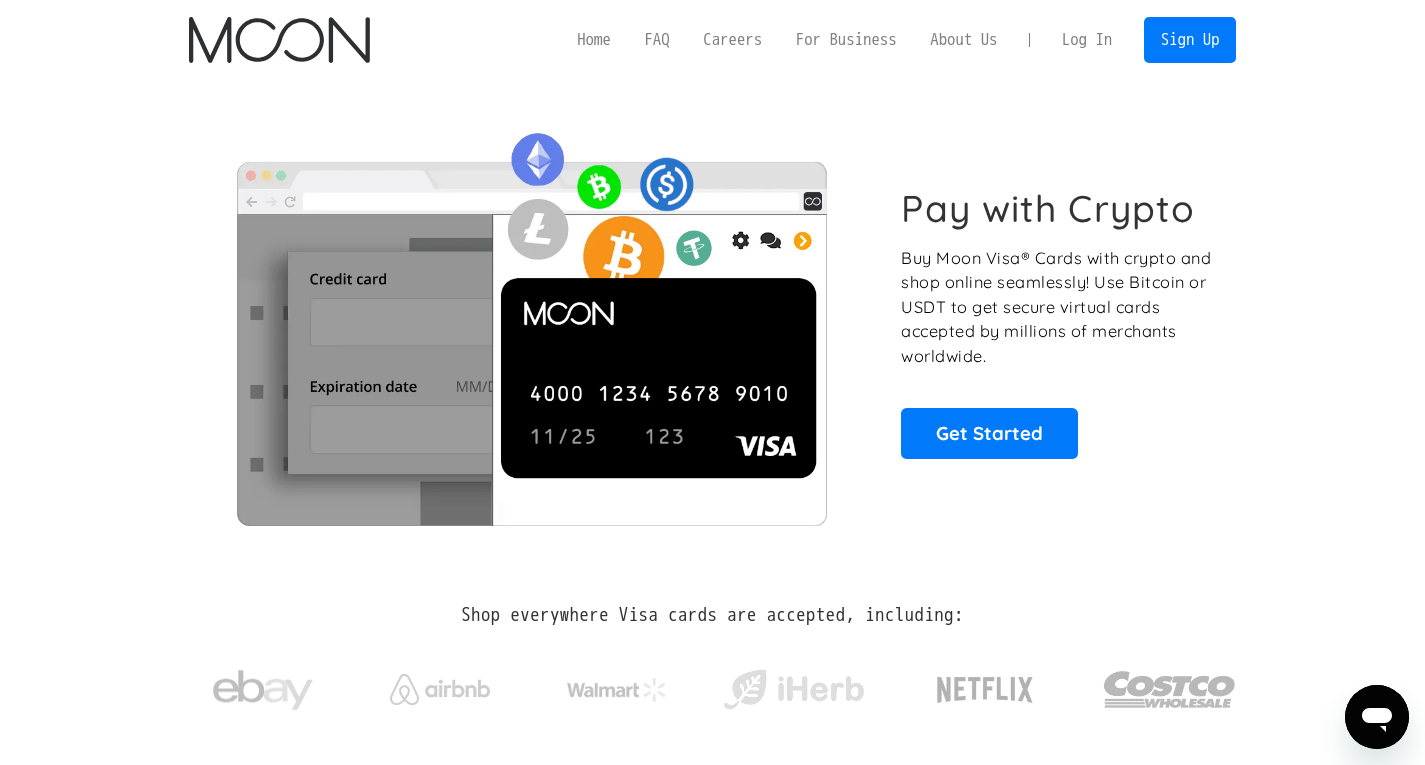 click on "Log In" at bounding box center (1087, 40) 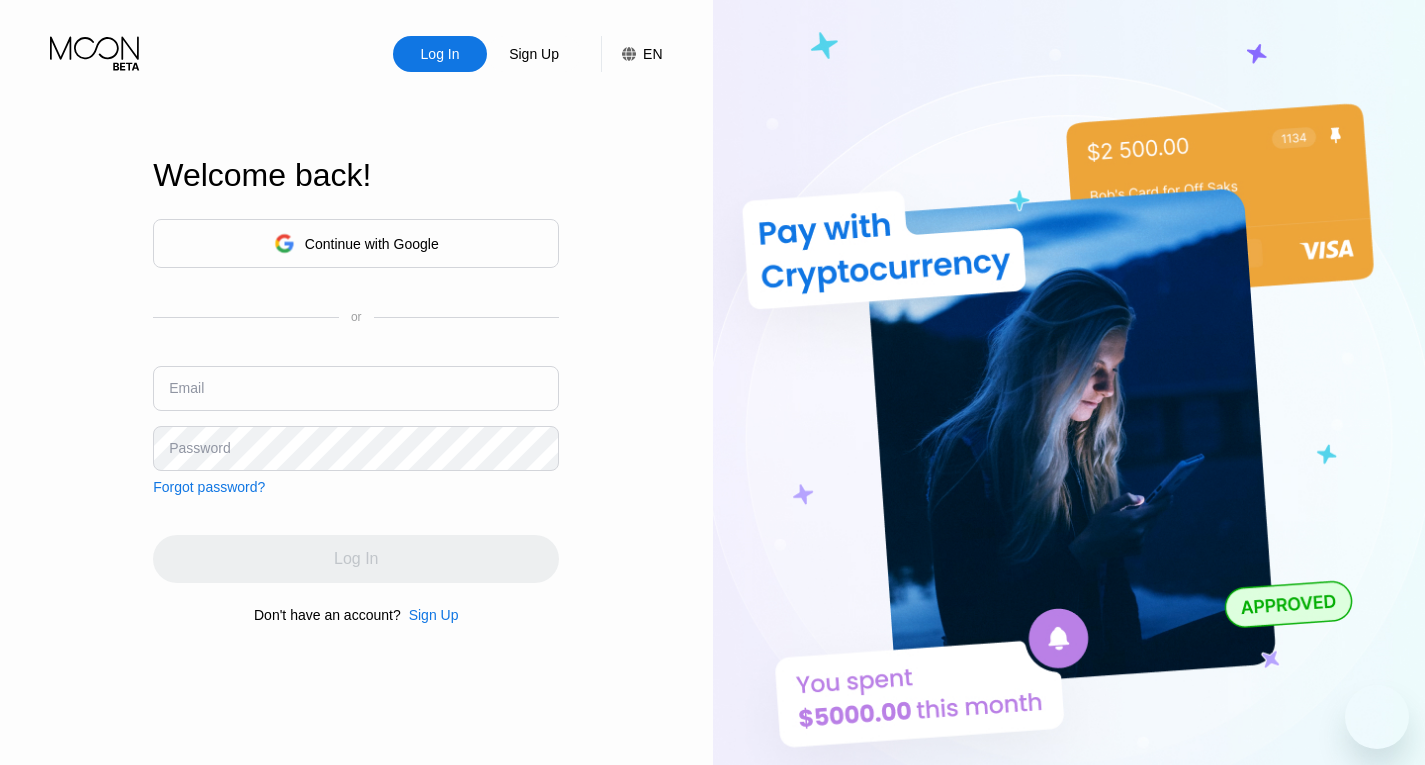 scroll, scrollTop: 0, scrollLeft: 0, axis: both 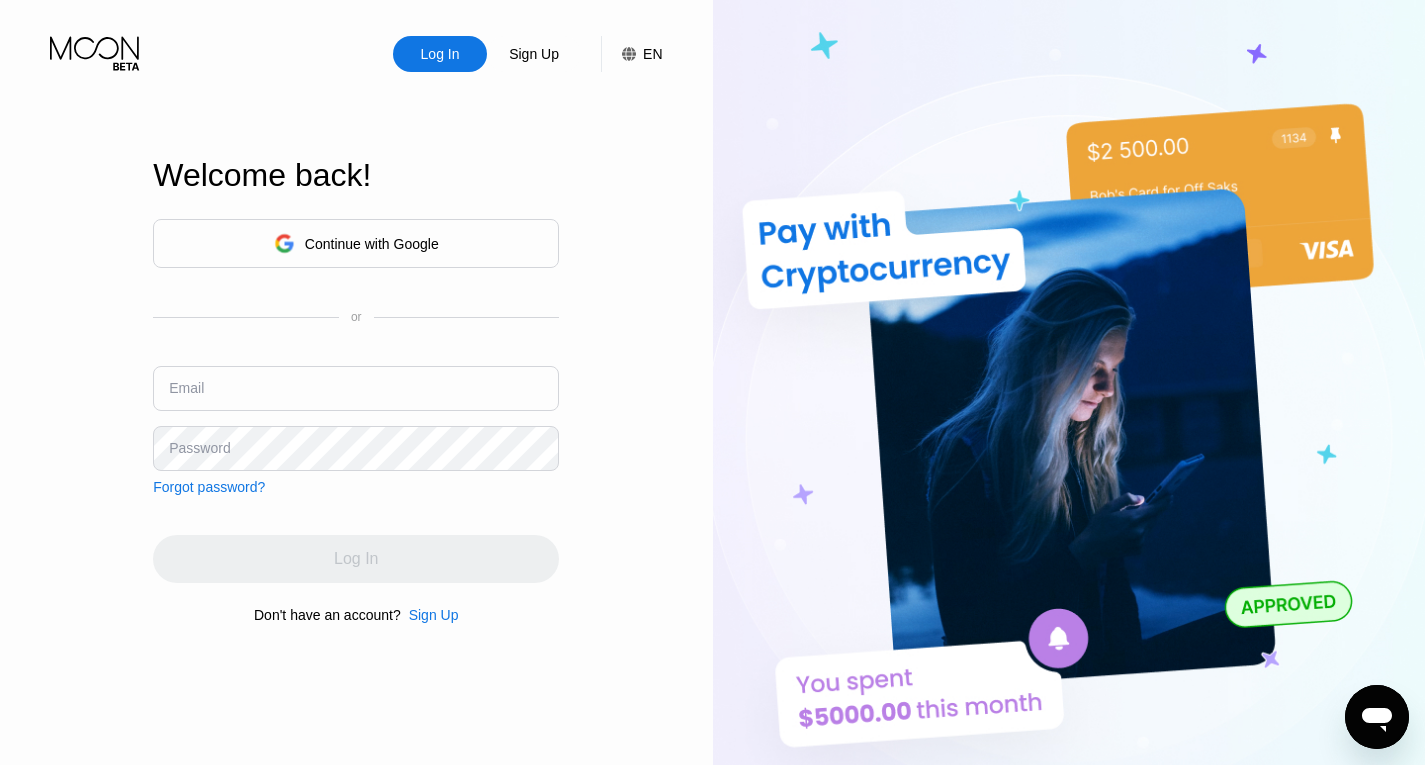 click at bounding box center (356, 388) 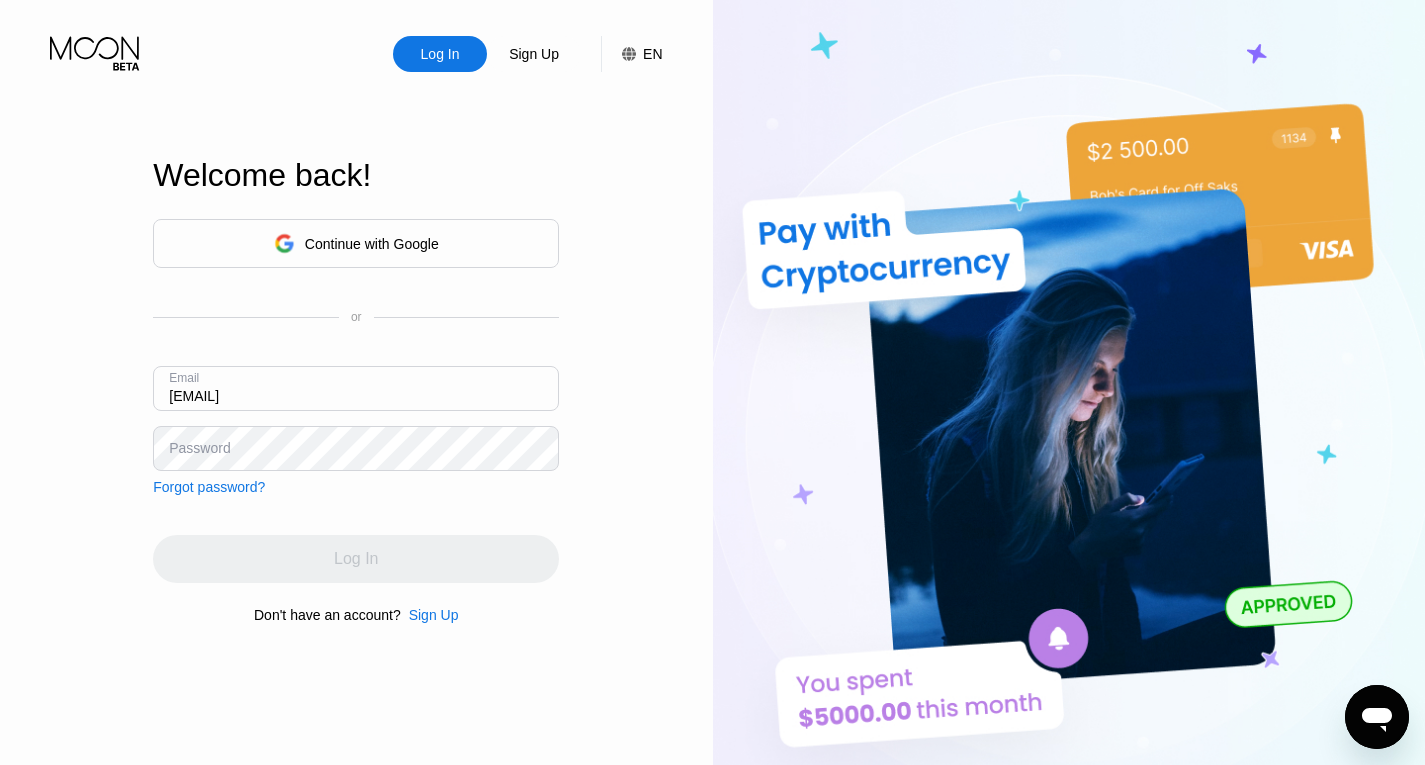 type on "[EMAIL]" 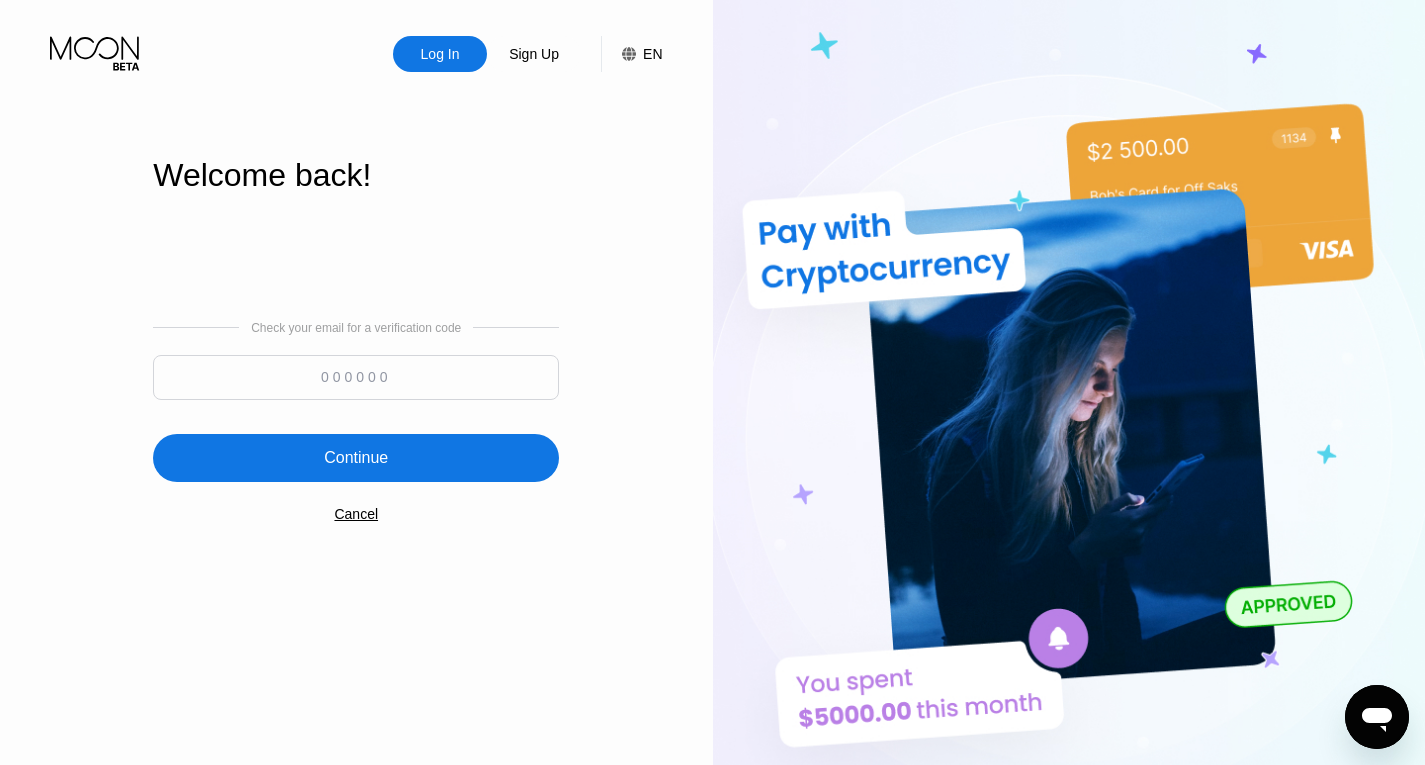 click at bounding box center [356, 377] 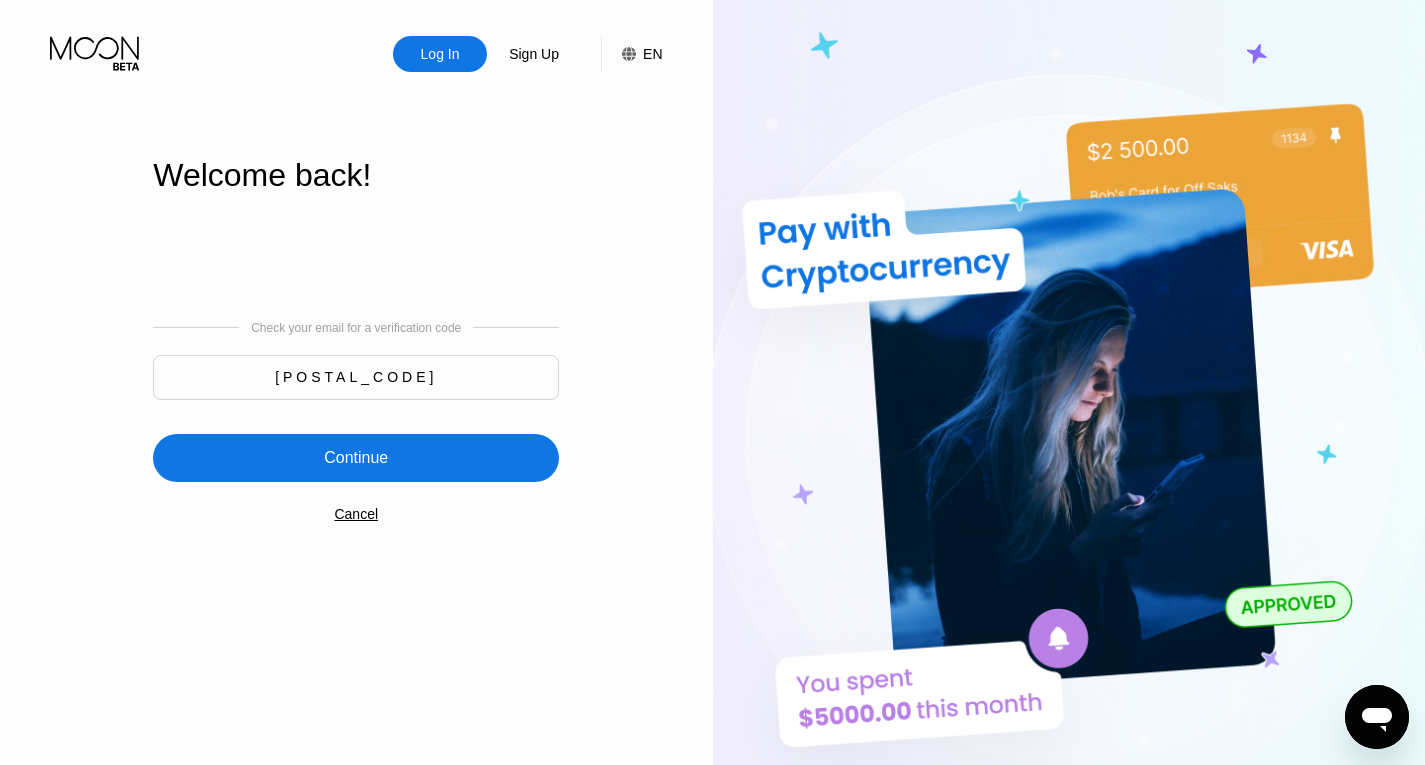type on "604222" 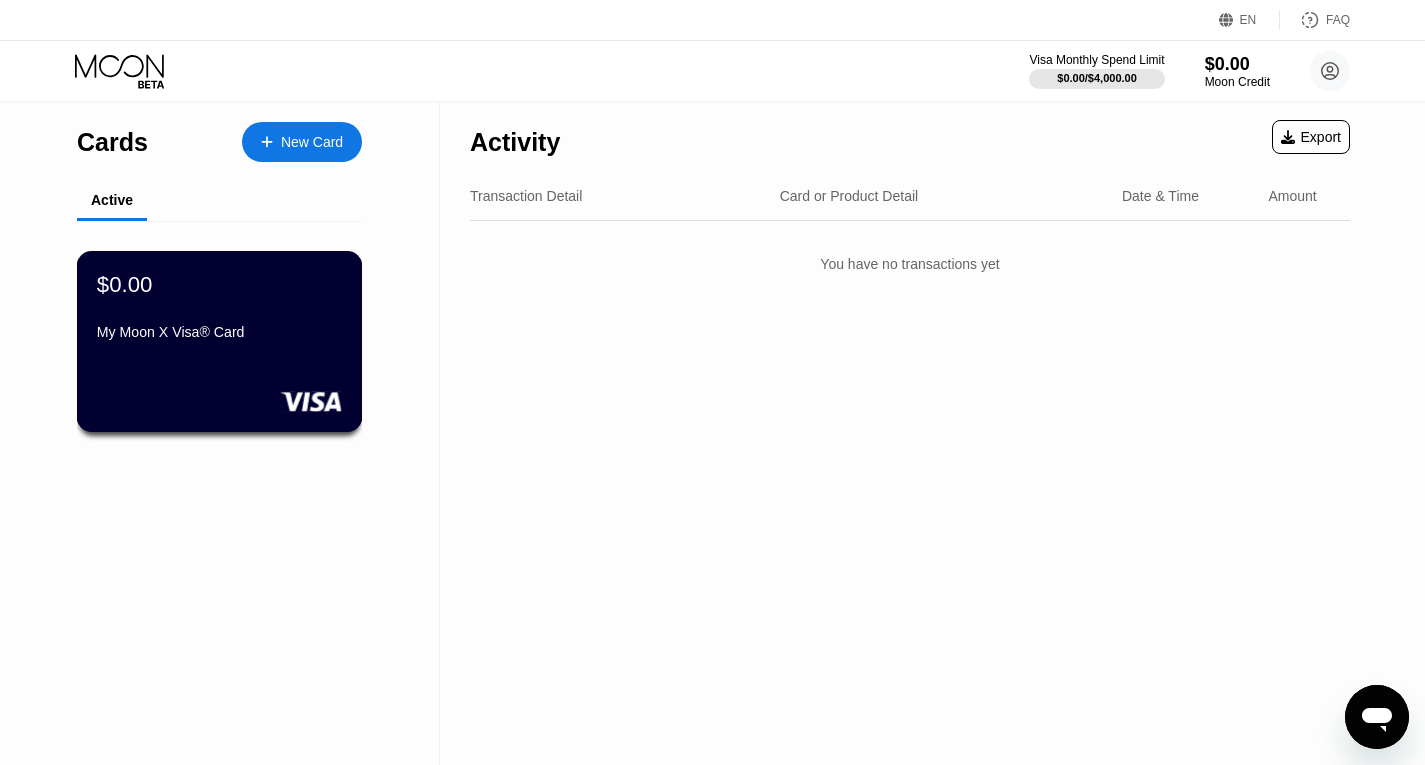click on "My Moon X Visa® Card" at bounding box center (219, 332) 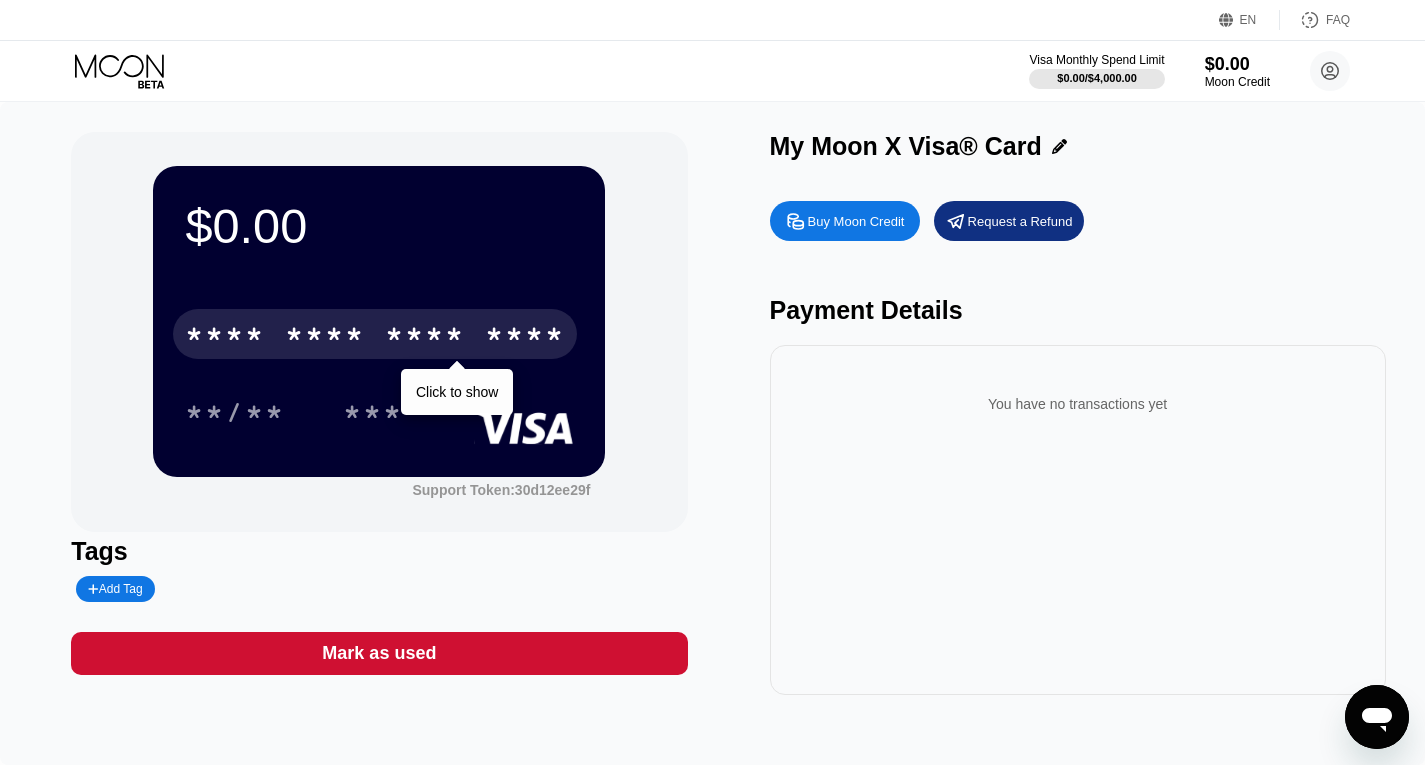 click on "****" at bounding box center [525, 337] 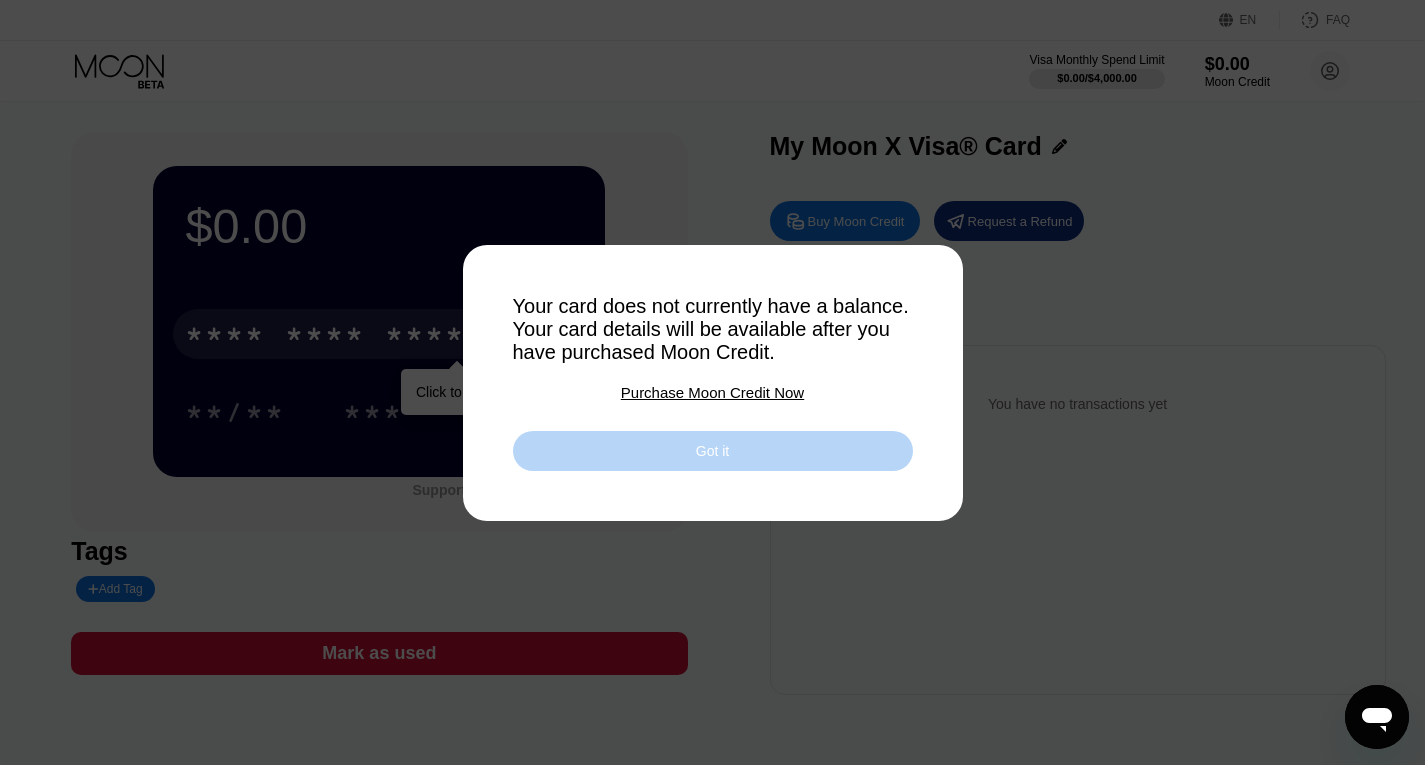 click on "Got it" at bounding box center (713, 451) 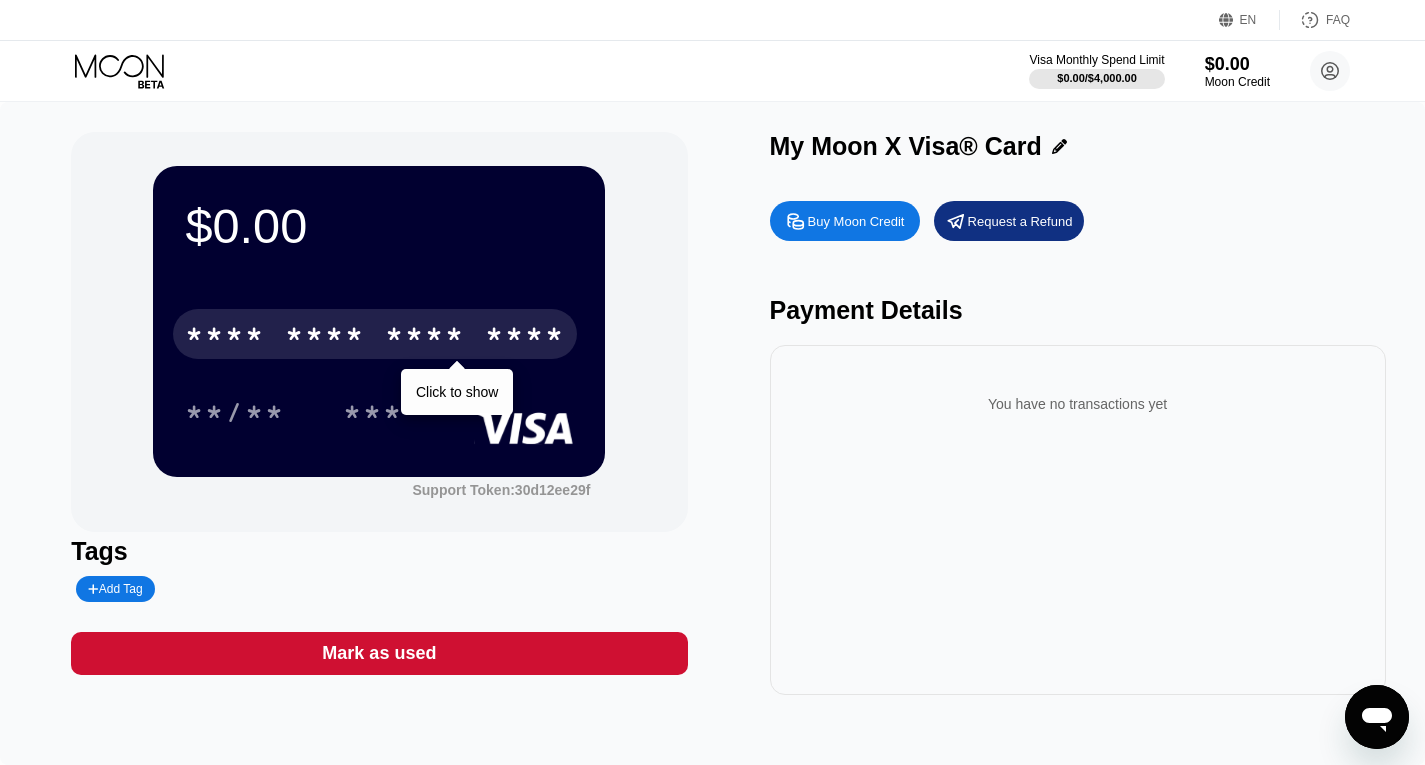 click on "$0.00 * * * * * * * * * * * * **** Click to show **/** *** Support Token:  30d12ee29f" at bounding box center (379, 332) 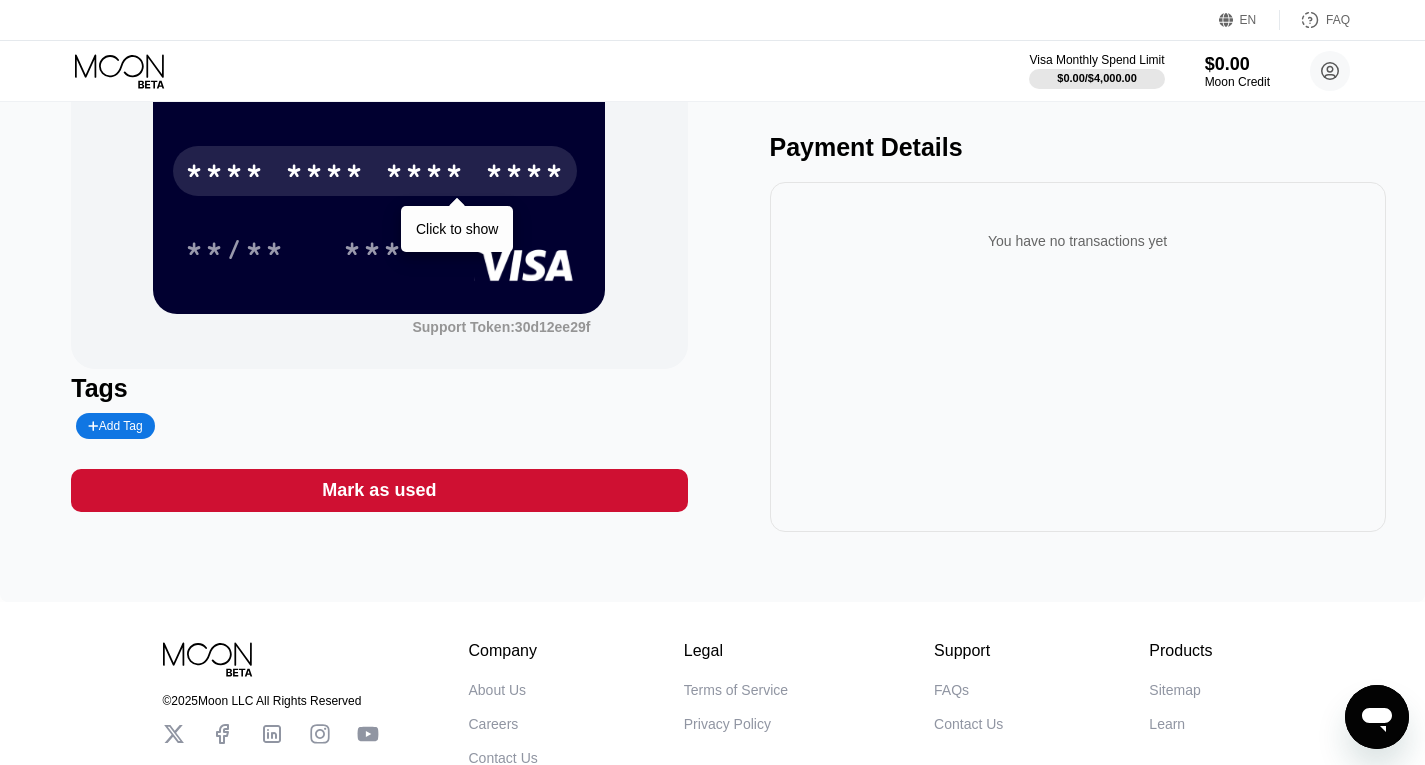 scroll, scrollTop: 305, scrollLeft: 0, axis: vertical 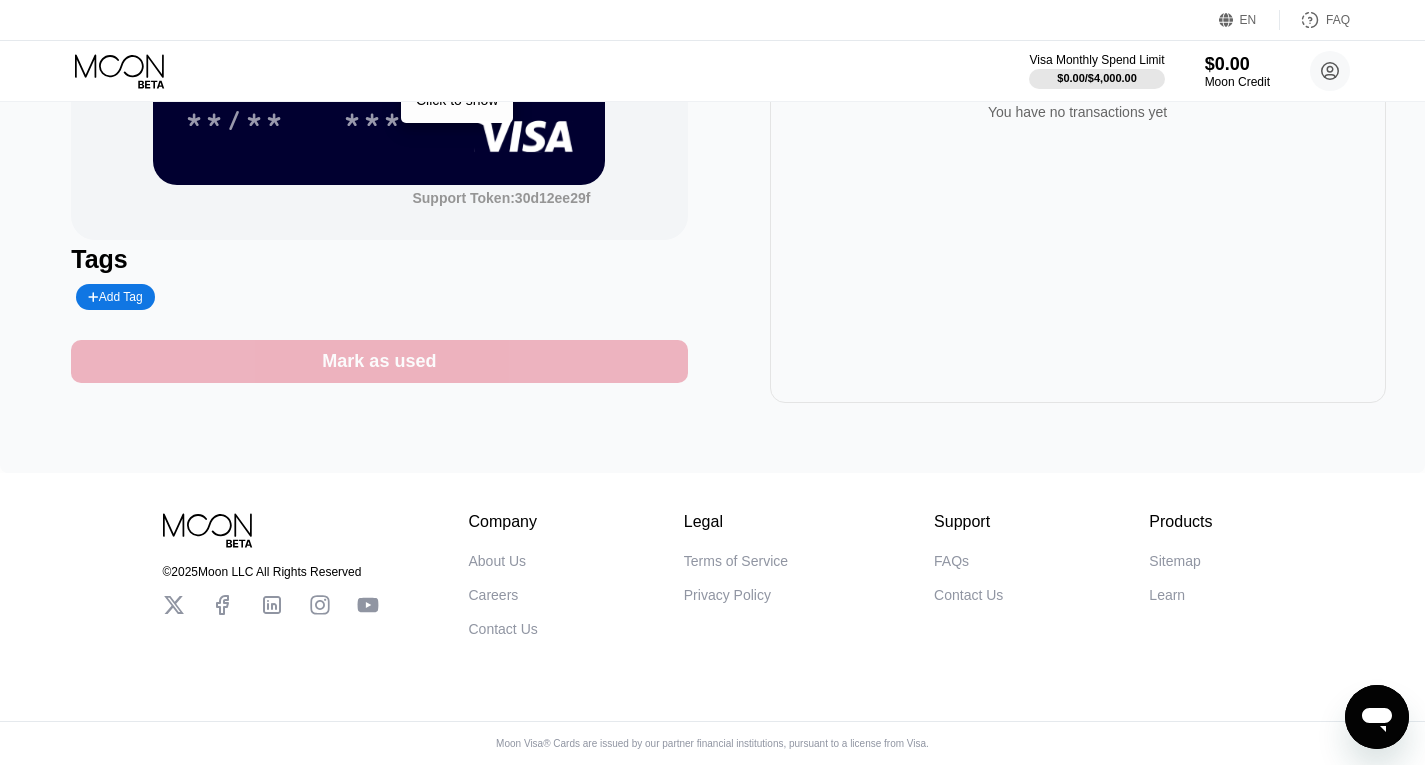 click on "Mark as used" at bounding box center (379, 361) 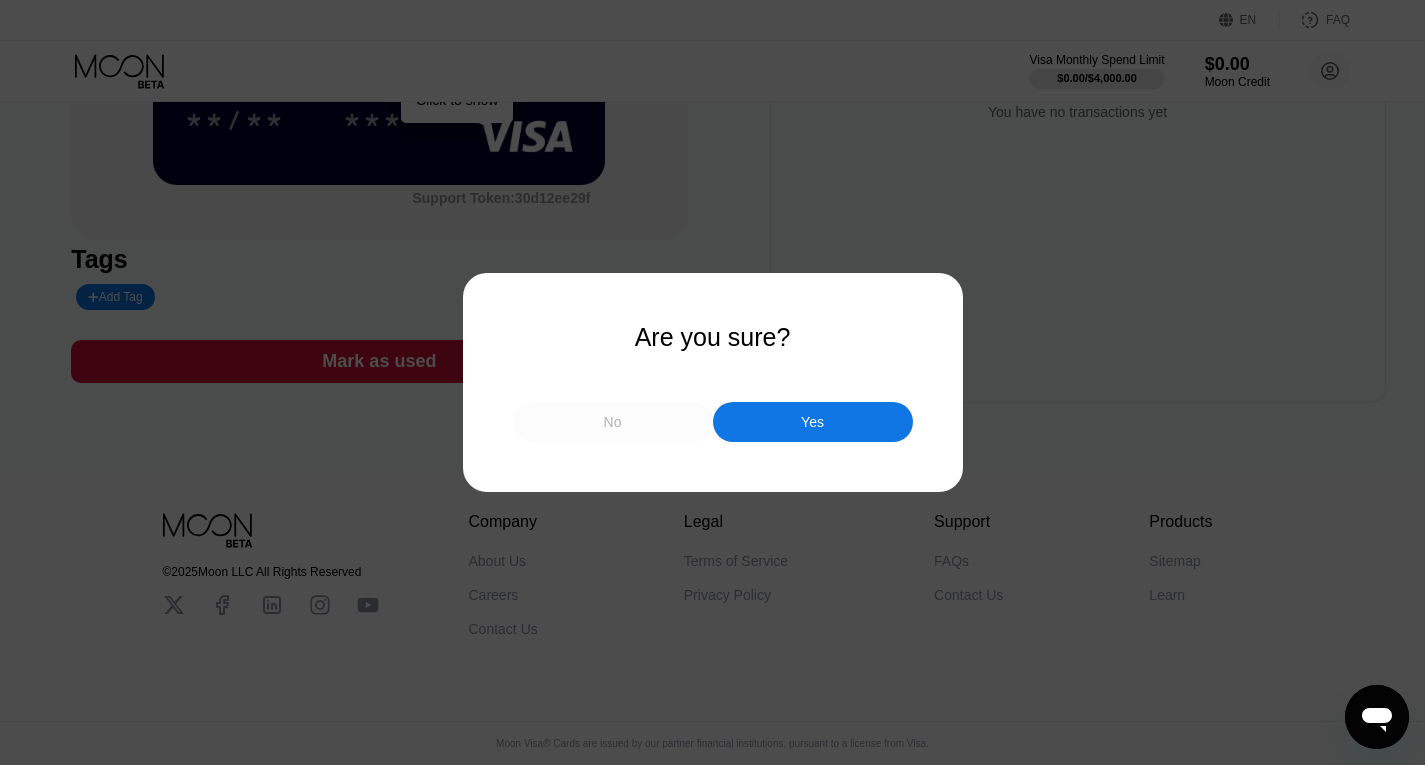 click on "No" at bounding box center [613, 422] 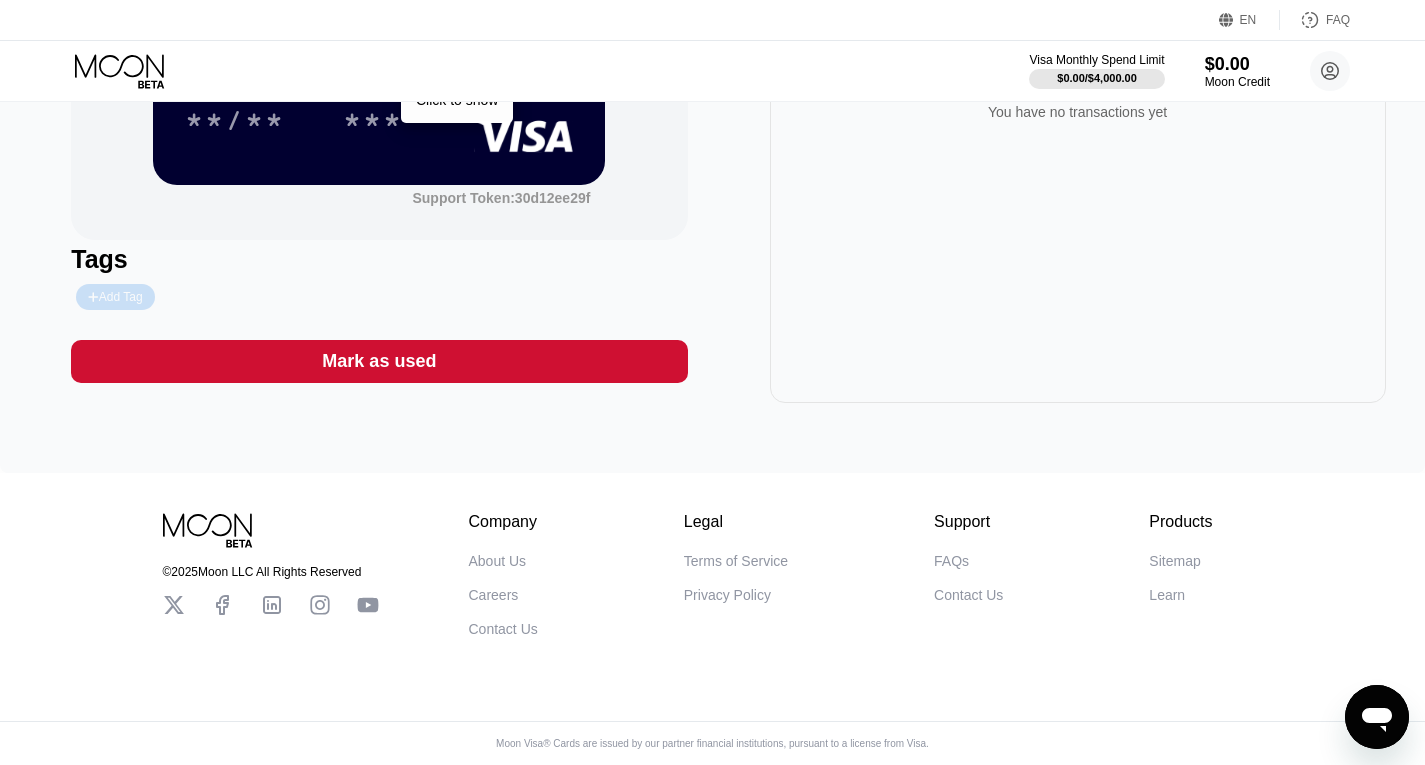 click on "Add Tag" at bounding box center (115, 297) 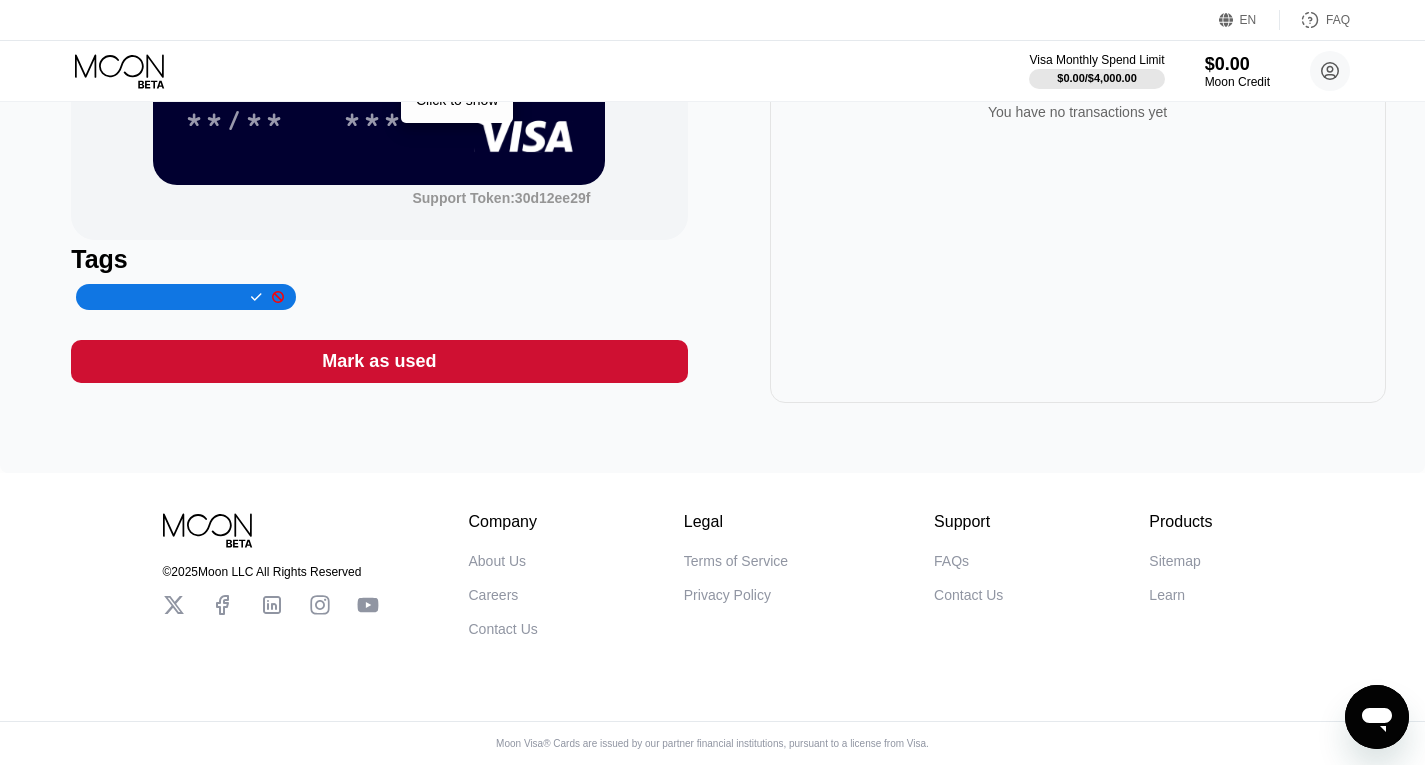 click 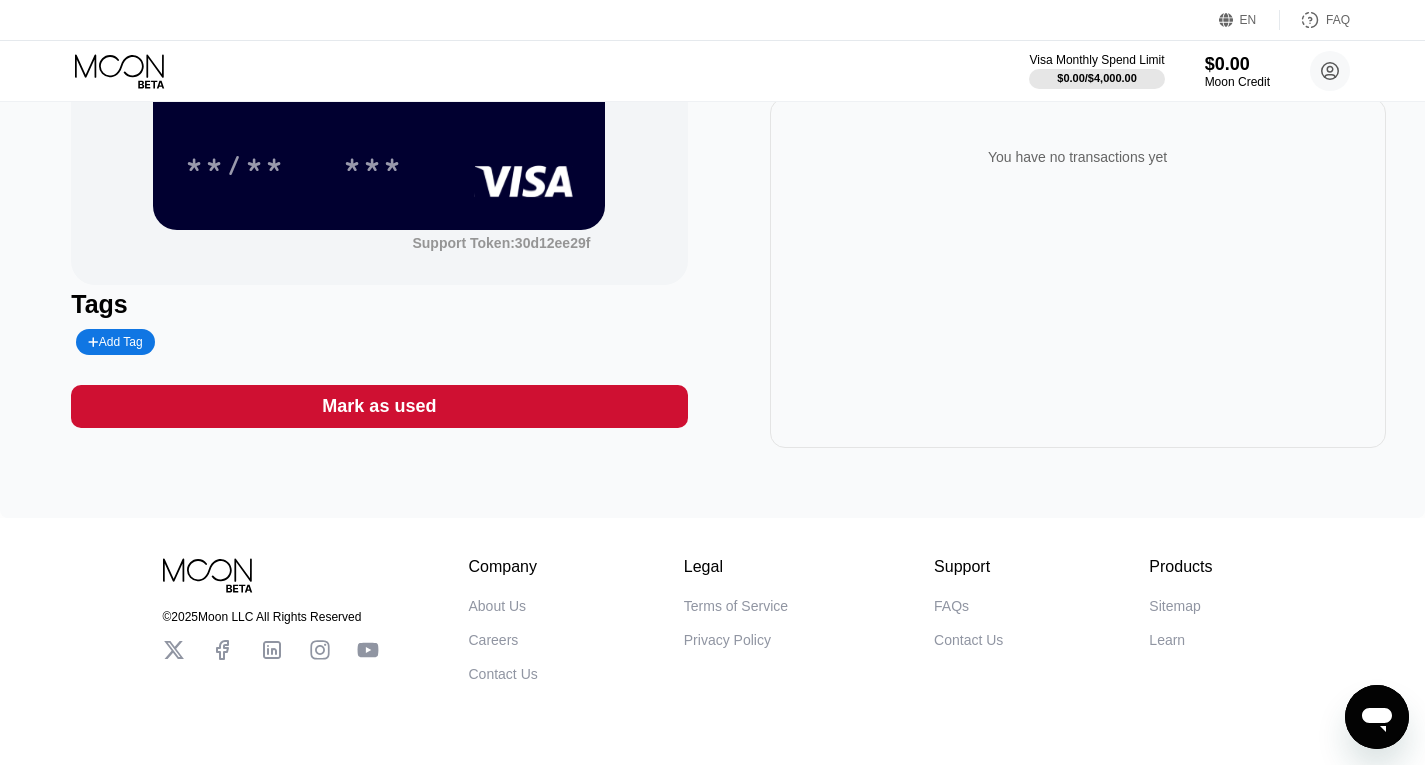 scroll, scrollTop: 300, scrollLeft: 0, axis: vertical 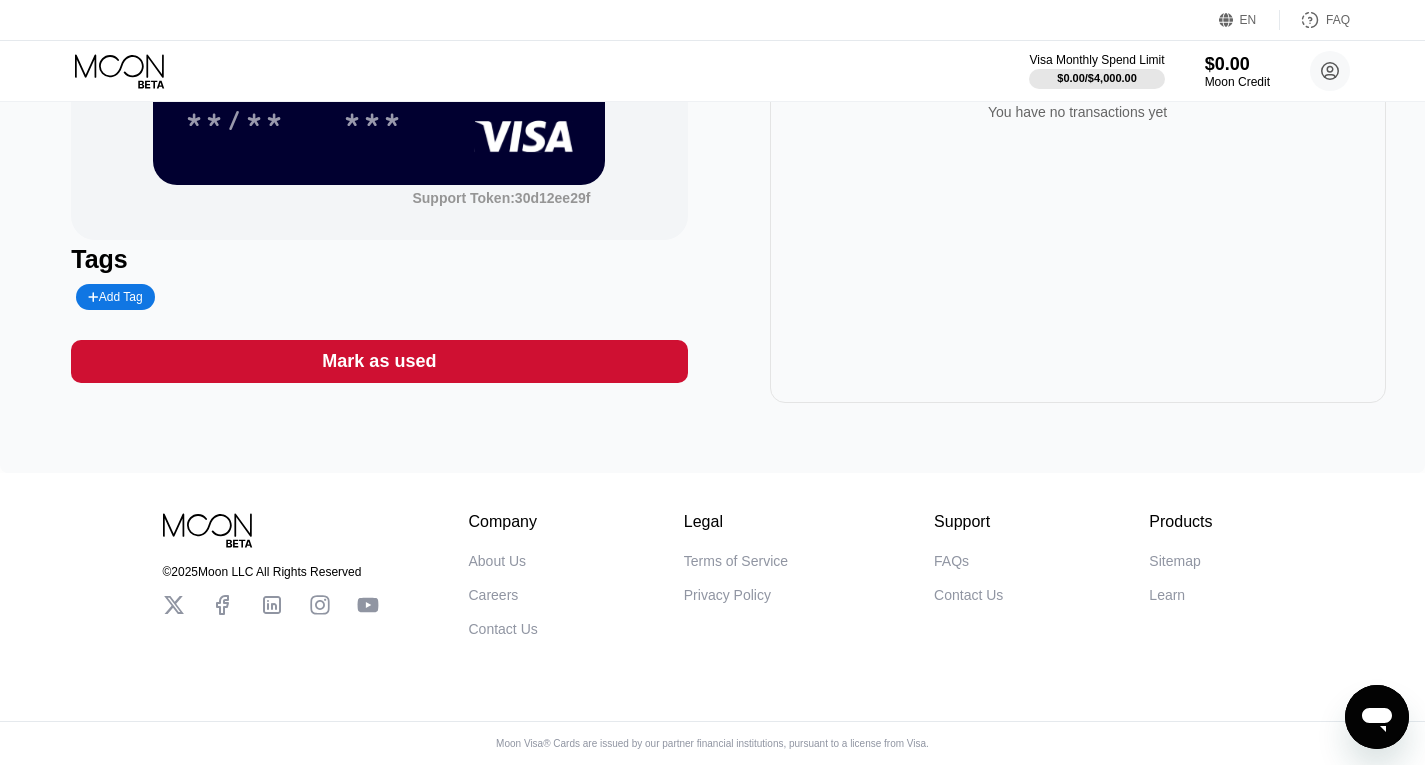 click on "Mark as used" at bounding box center (379, 361) 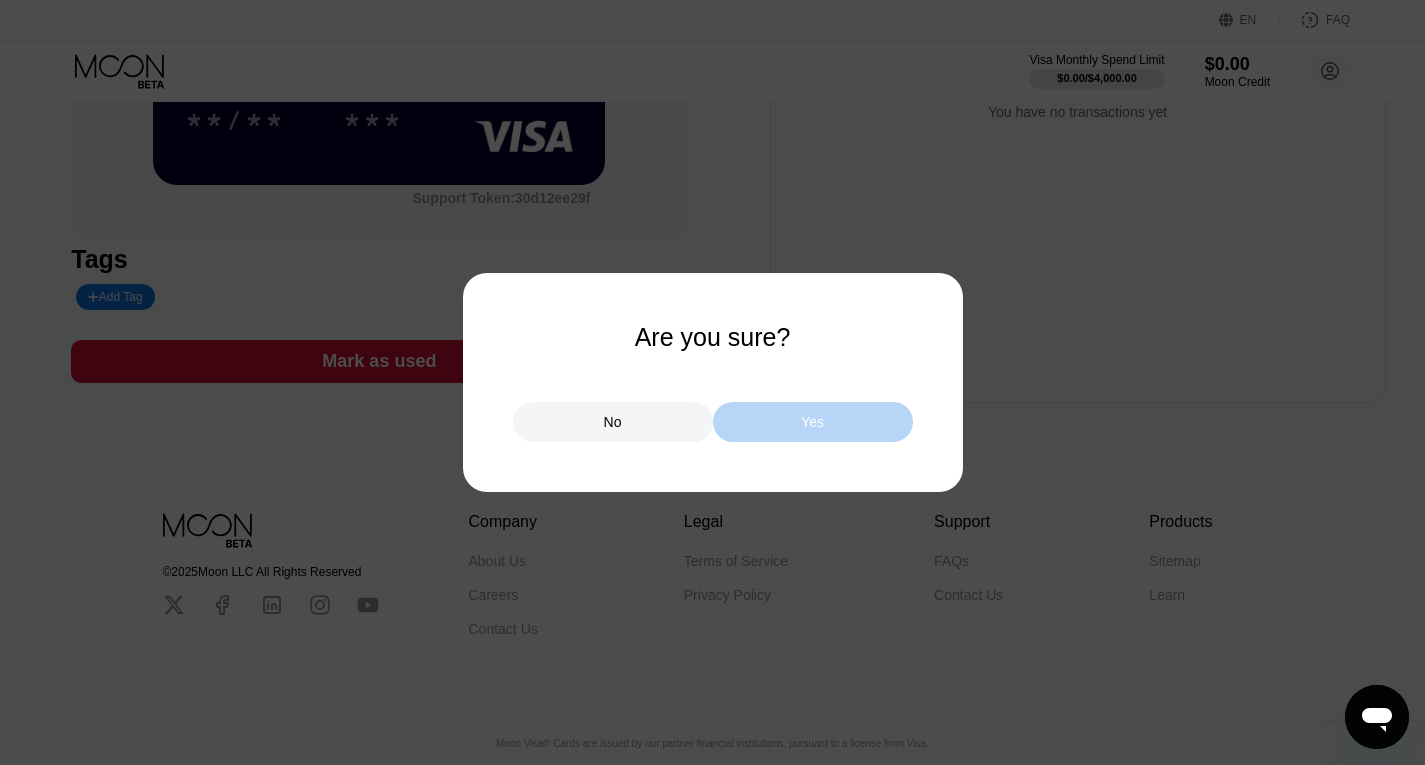 click on "Yes" at bounding box center [813, 422] 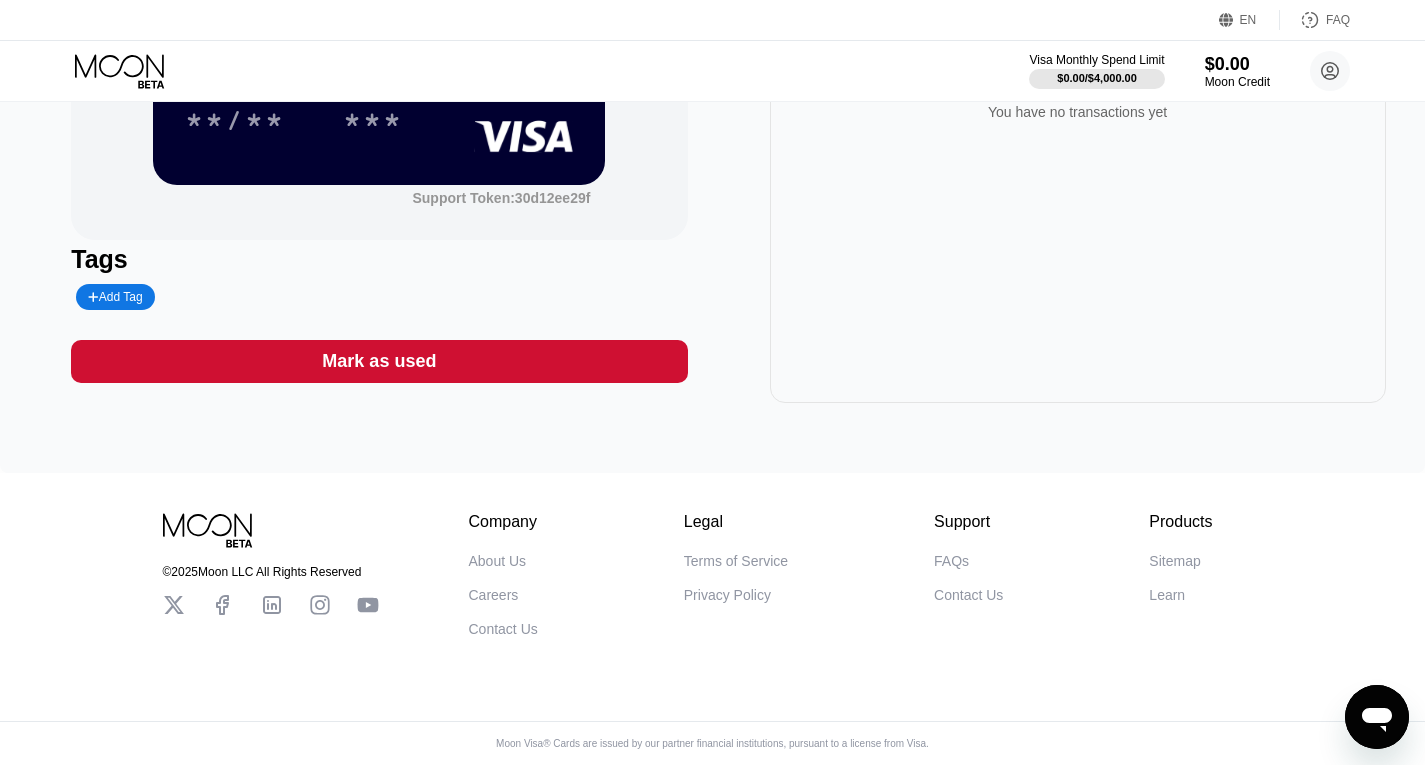 scroll, scrollTop: 0, scrollLeft: 0, axis: both 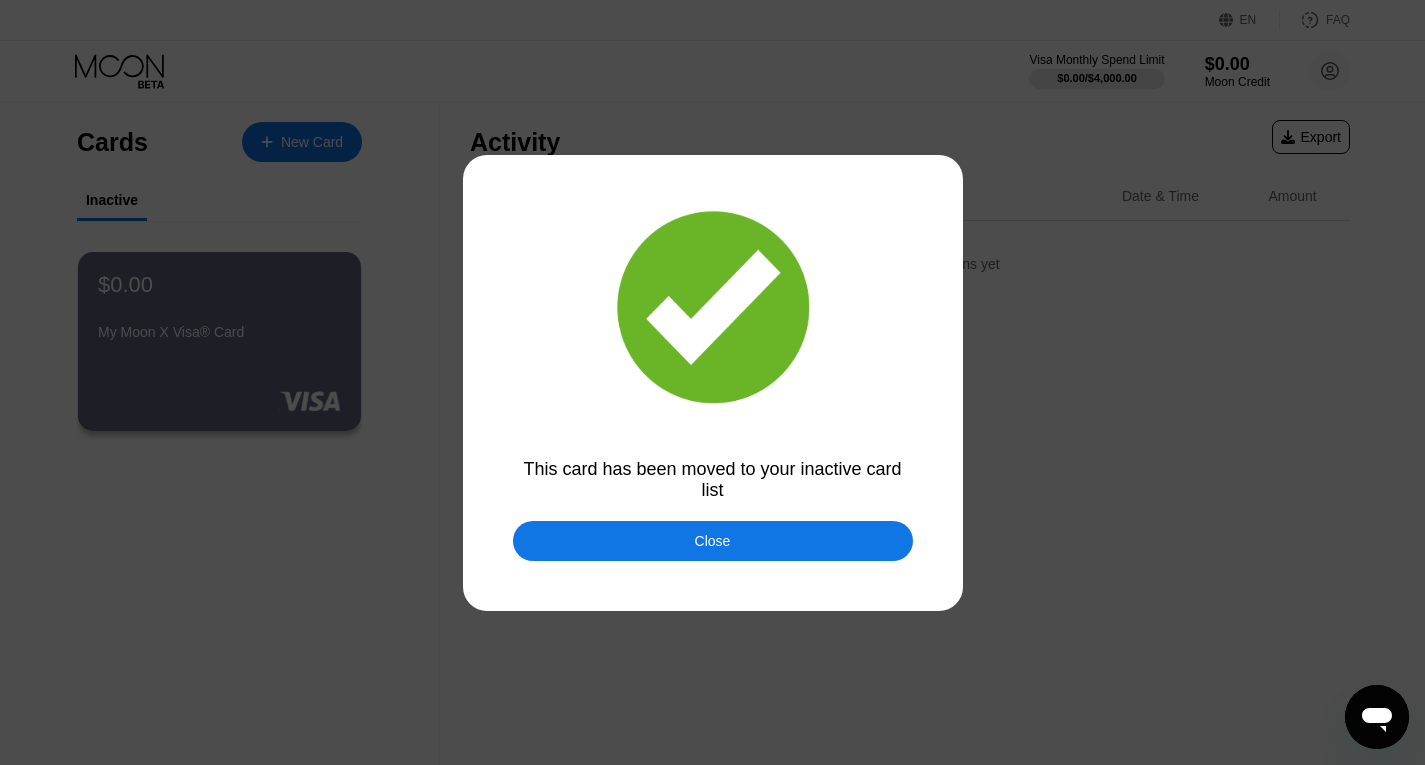 click on "Close" at bounding box center [713, 541] 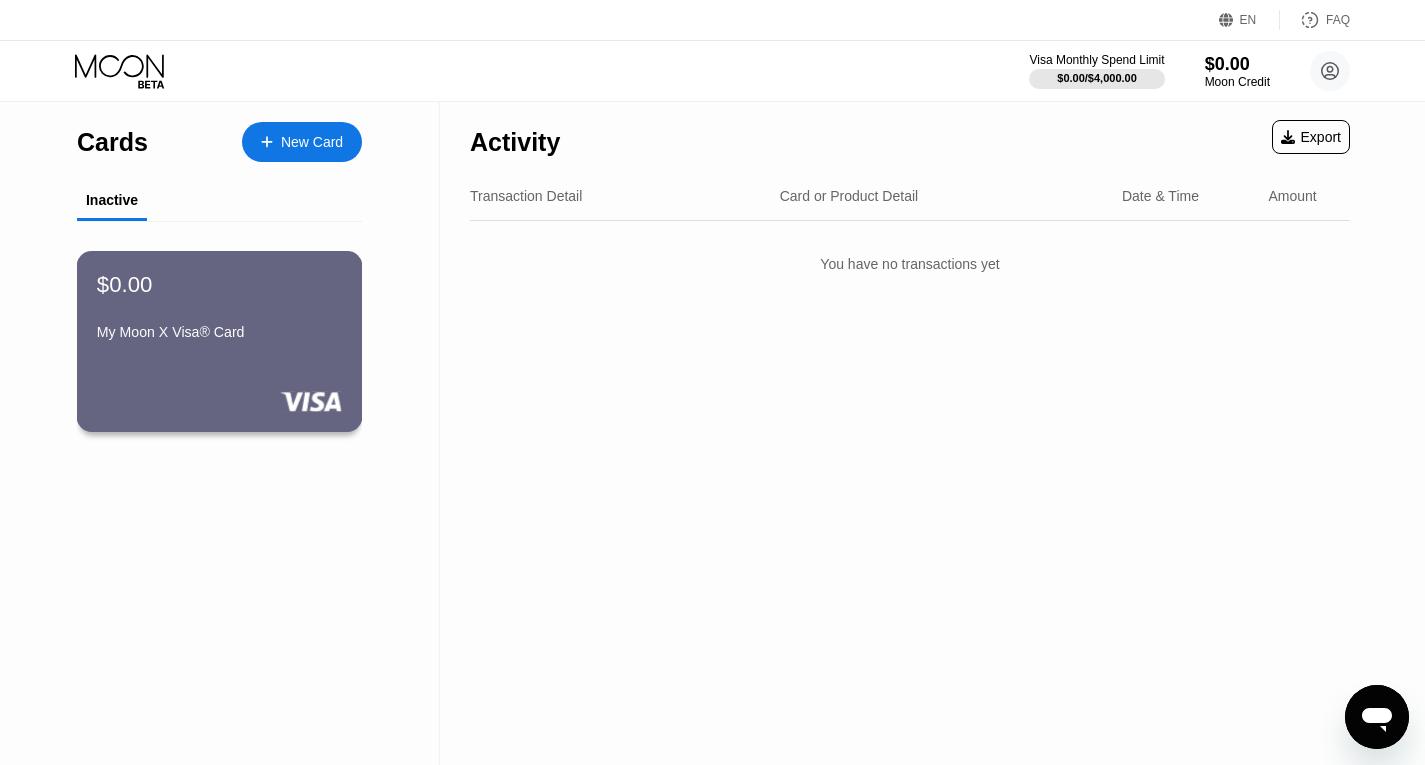 click on "$0.00 My Moon X Visa® Card" at bounding box center (219, 309) 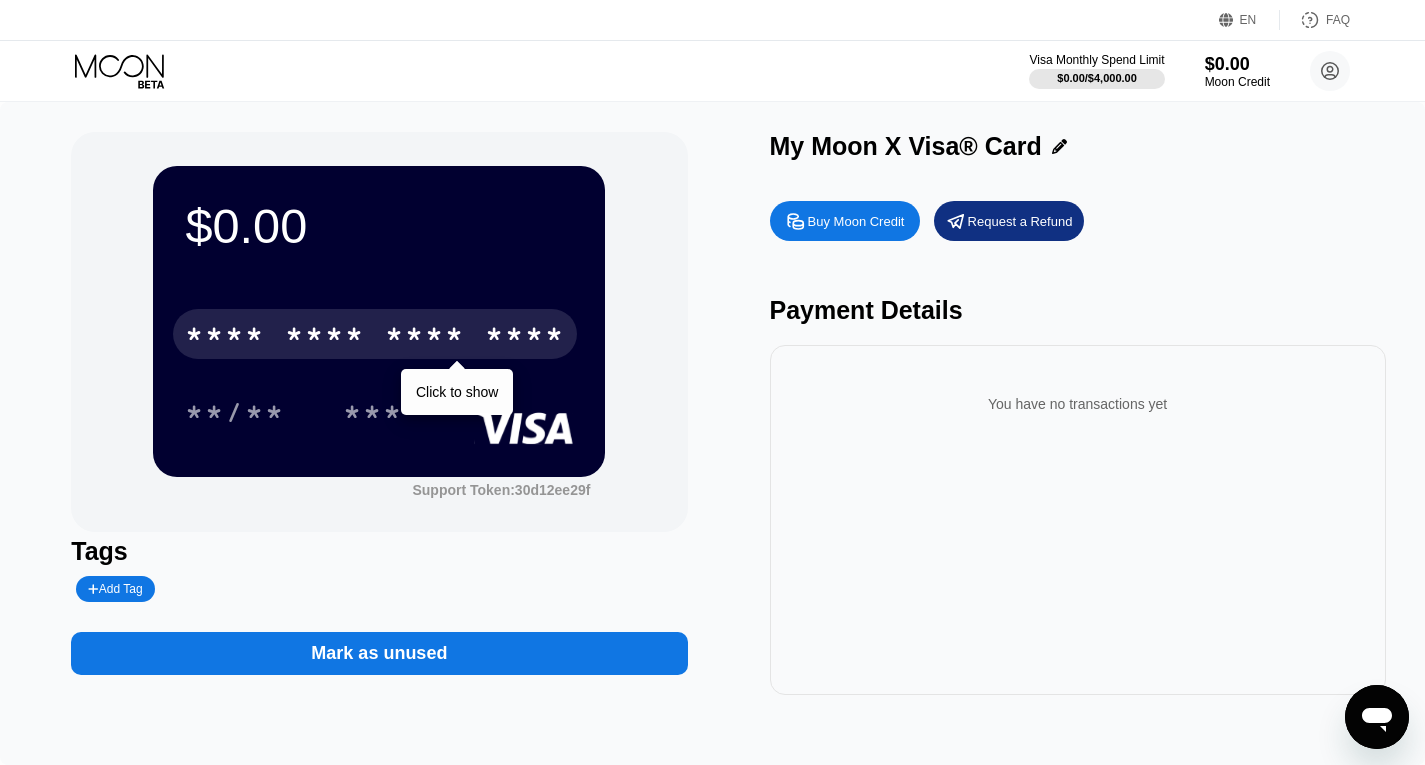 click on "* * * *" at bounding box center (325, 337) 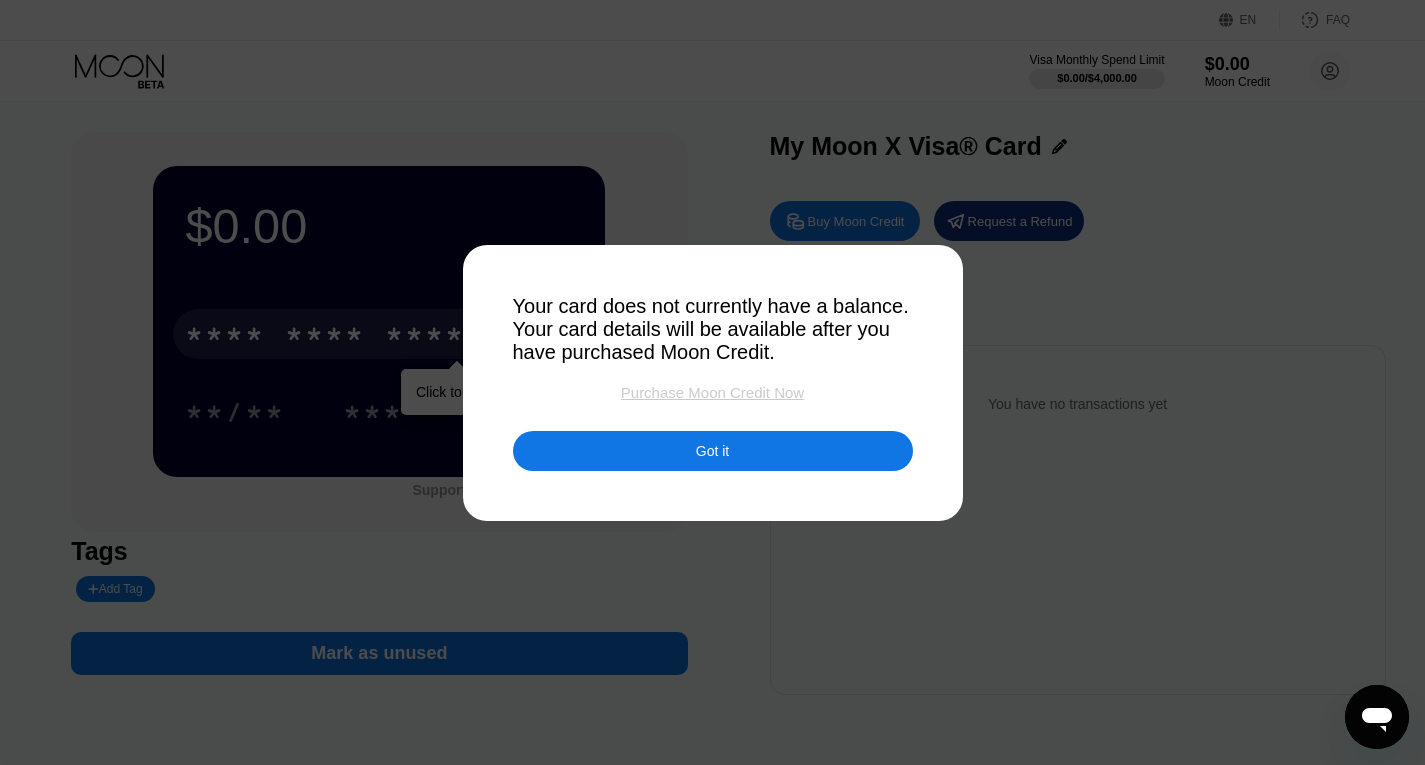 click on "Purchase Moon Credit Now" at bounding box center [712, 392] 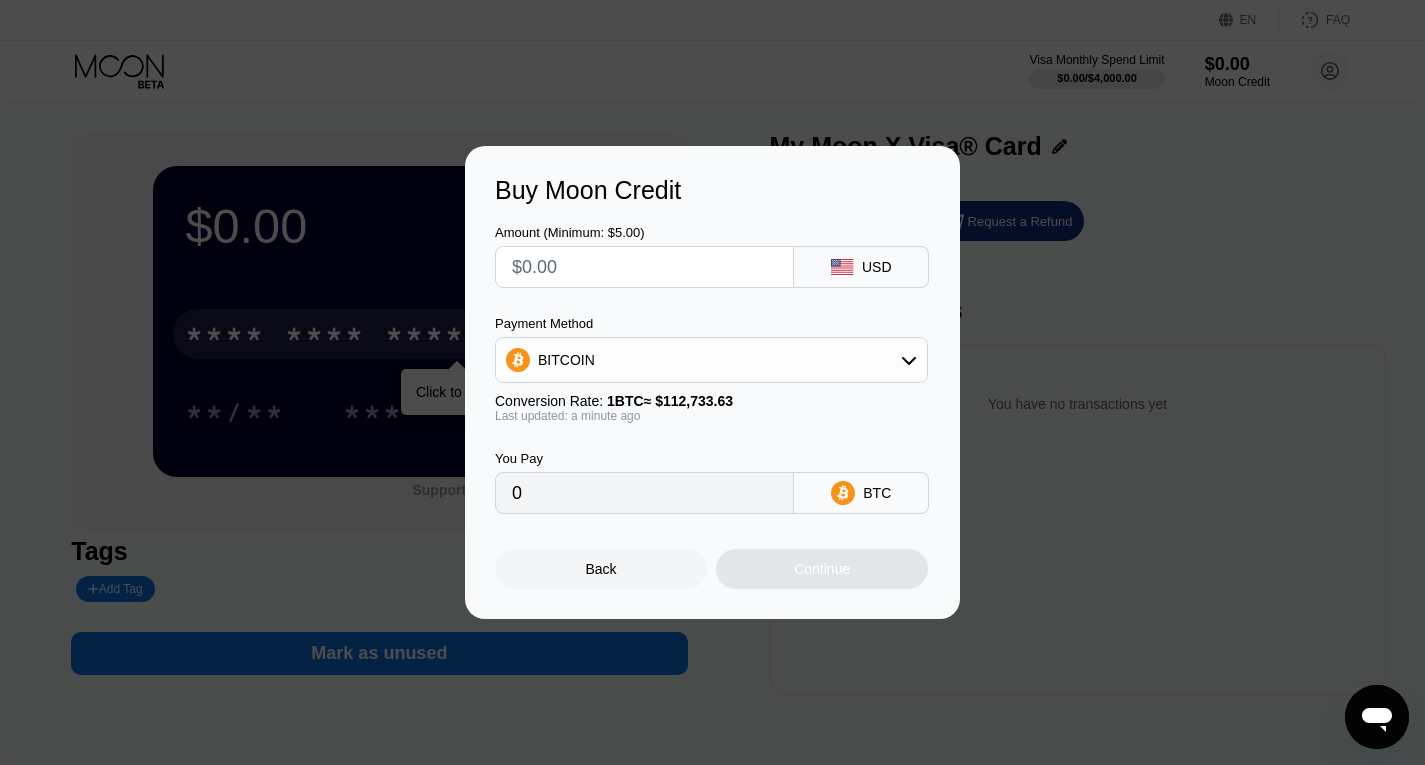 click on "BITCOIN" at bounding box center (711, 360) 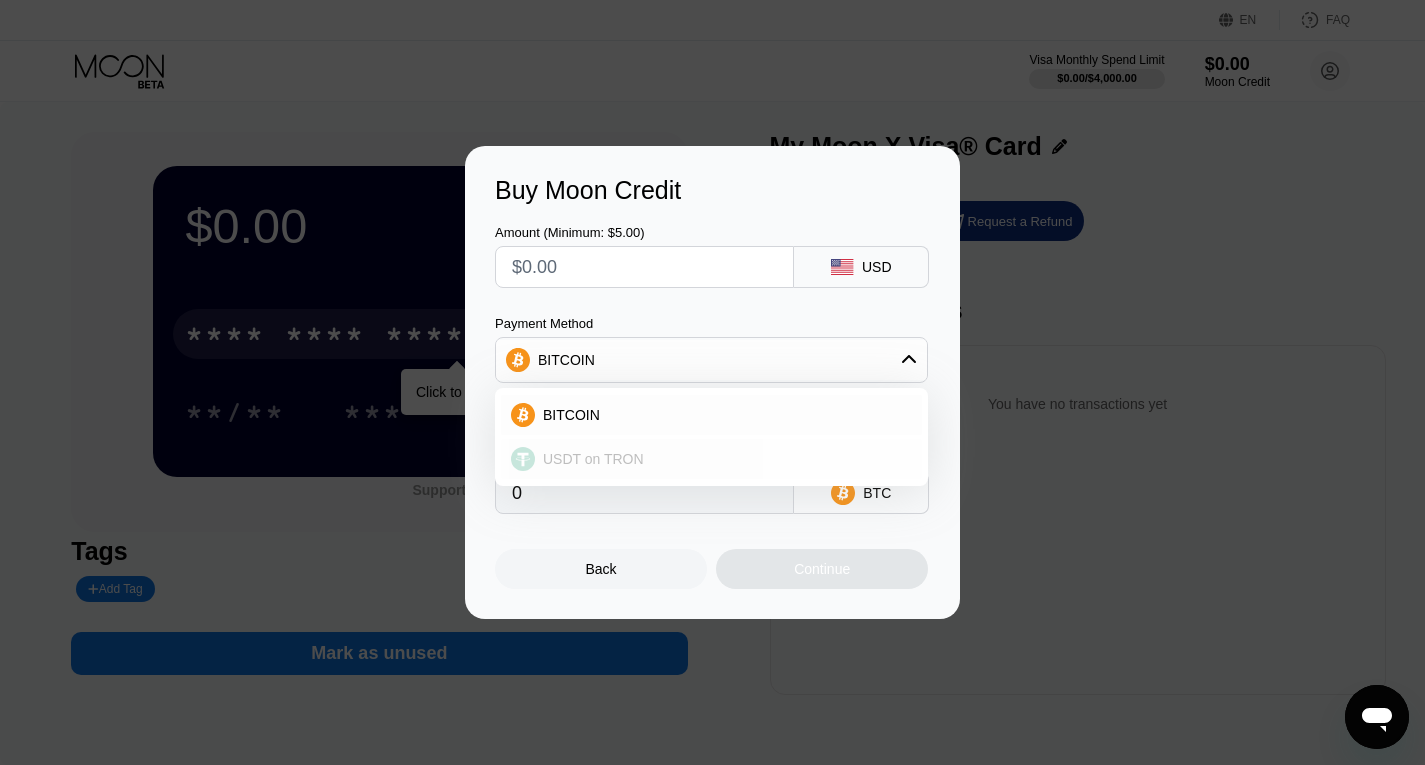 click on "USDT on TRON" at bounding box center (723, 459) 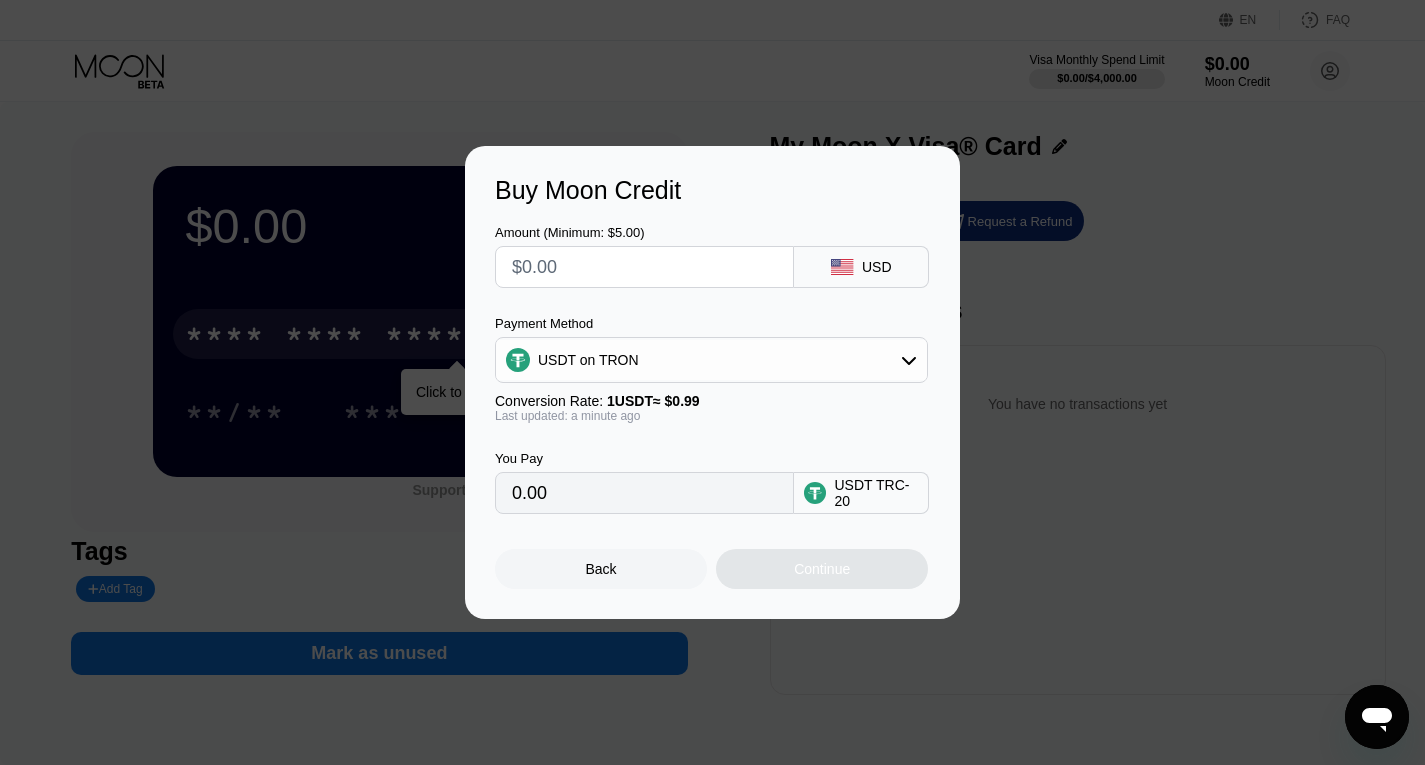 click on "0.00" at bounding box center [644, 493] 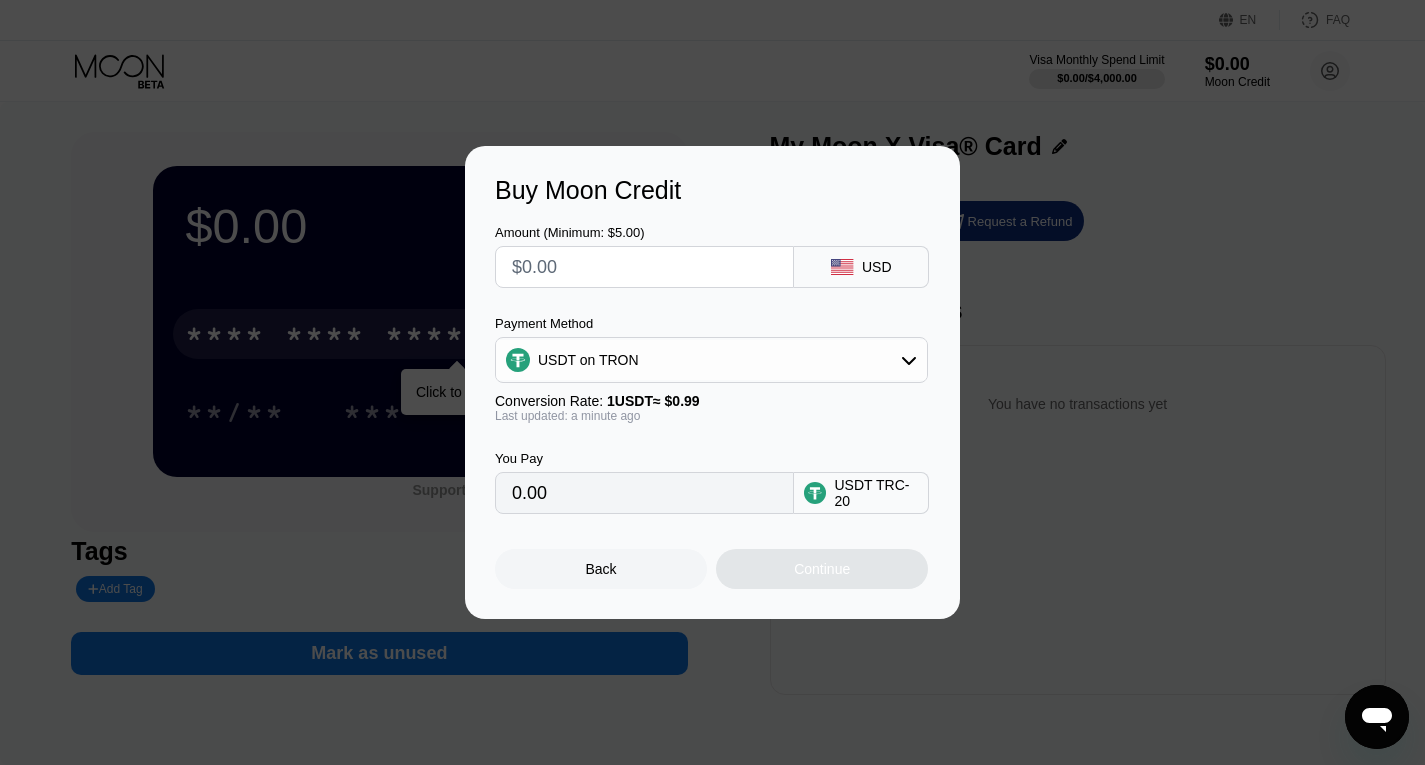 click at bounding box center [644, 267] 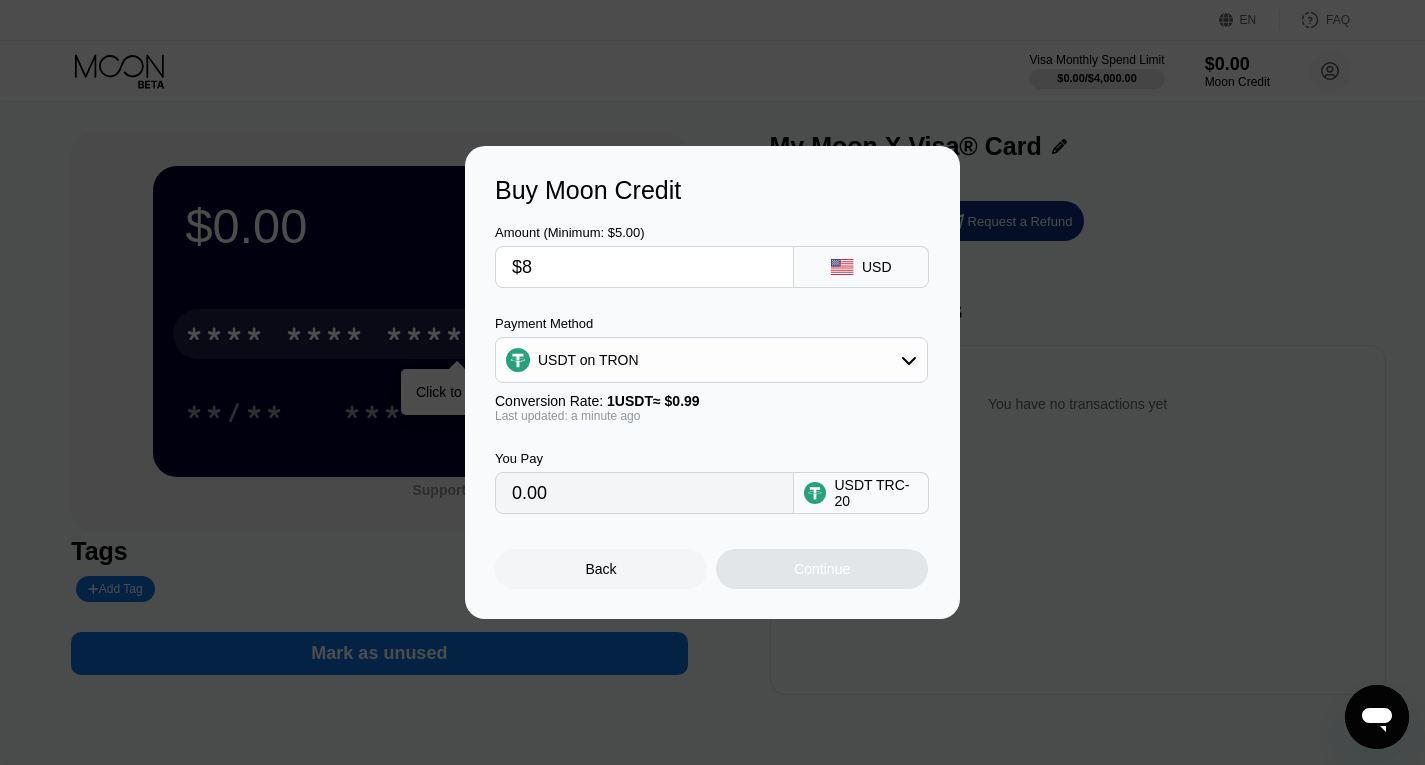 type on "8.08" 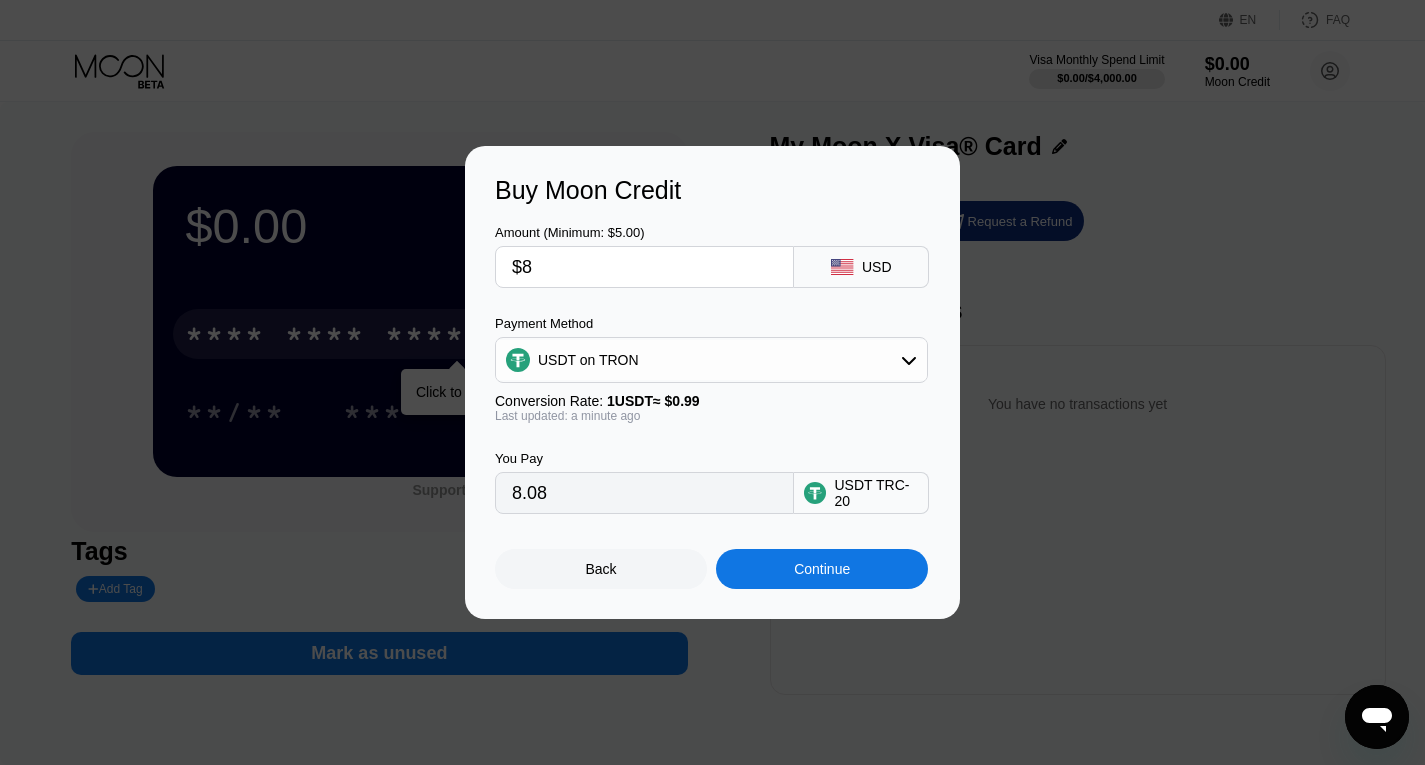 type on "$88" 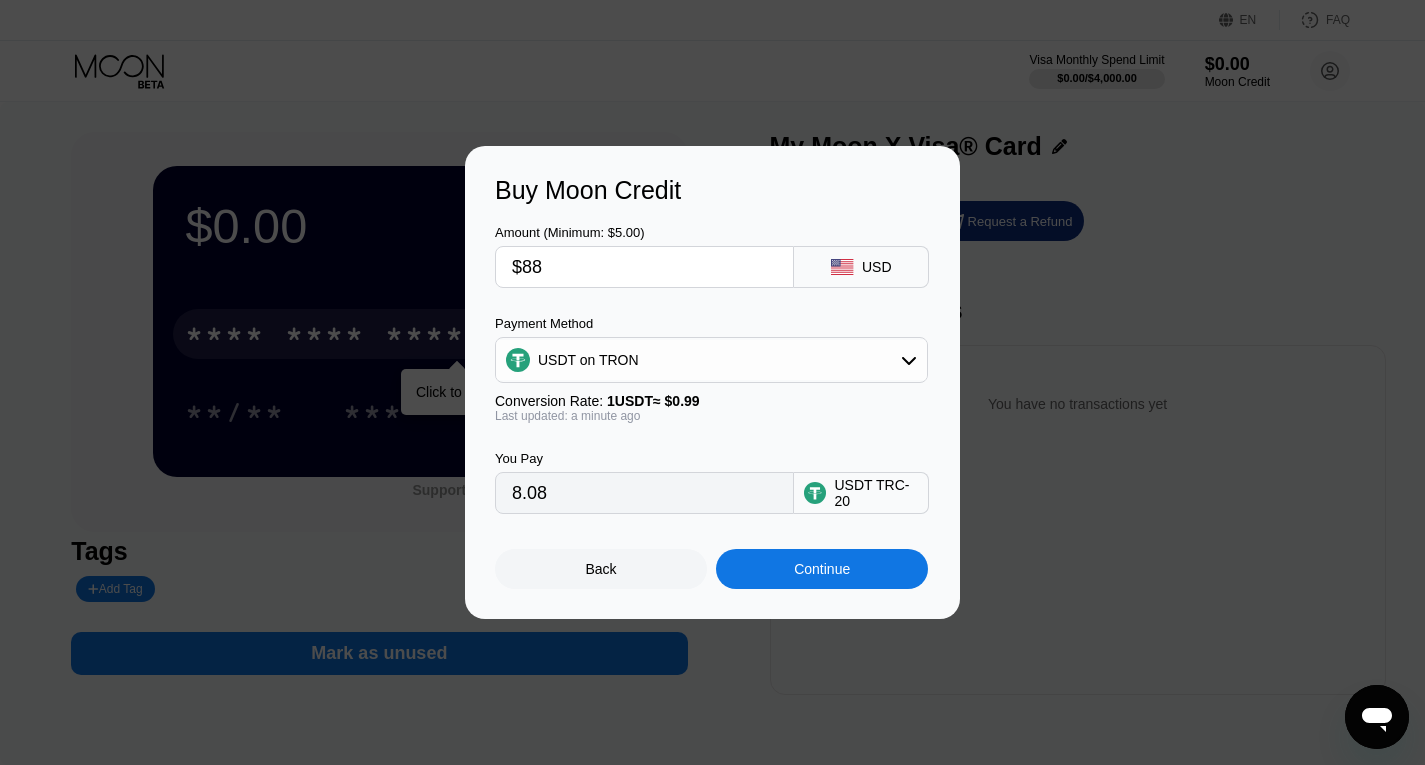 type on "88.89" 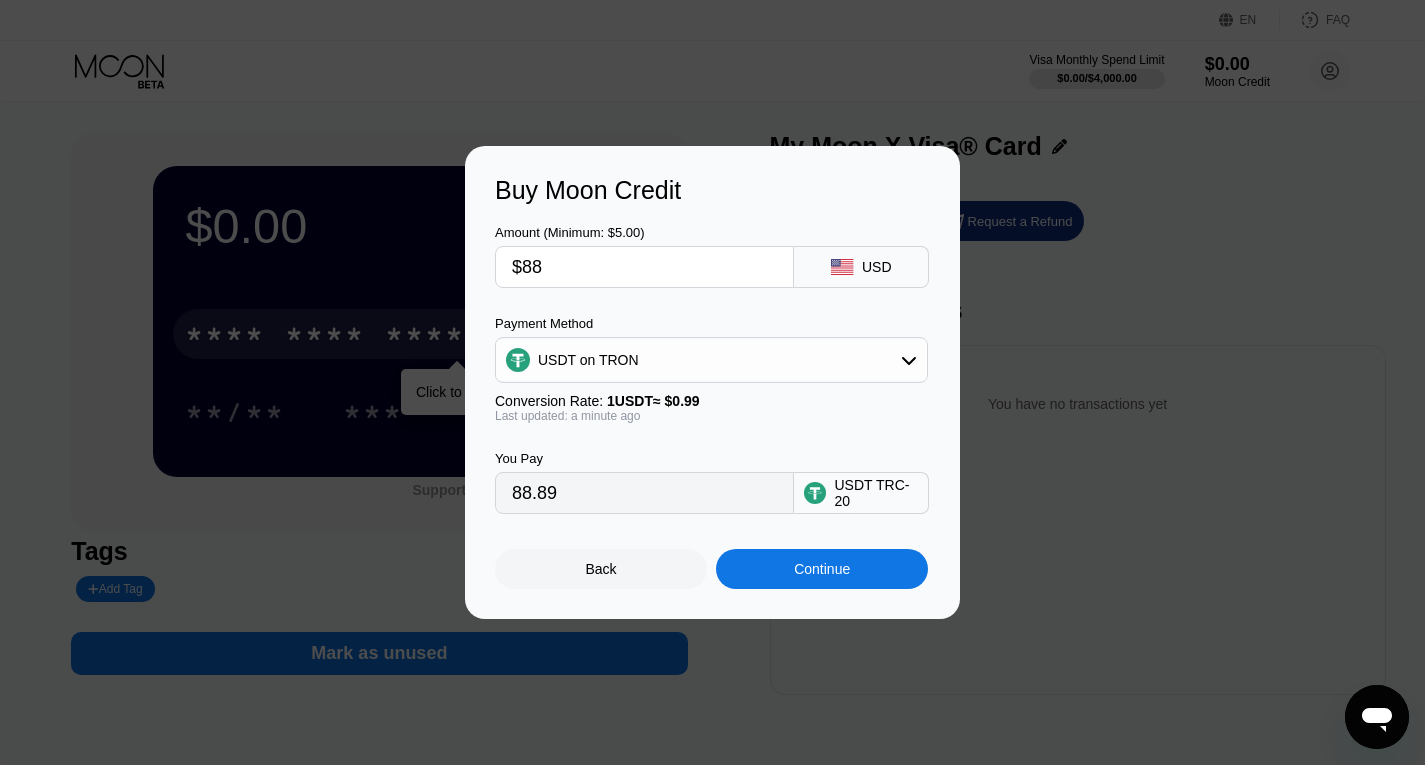 type on "$88" 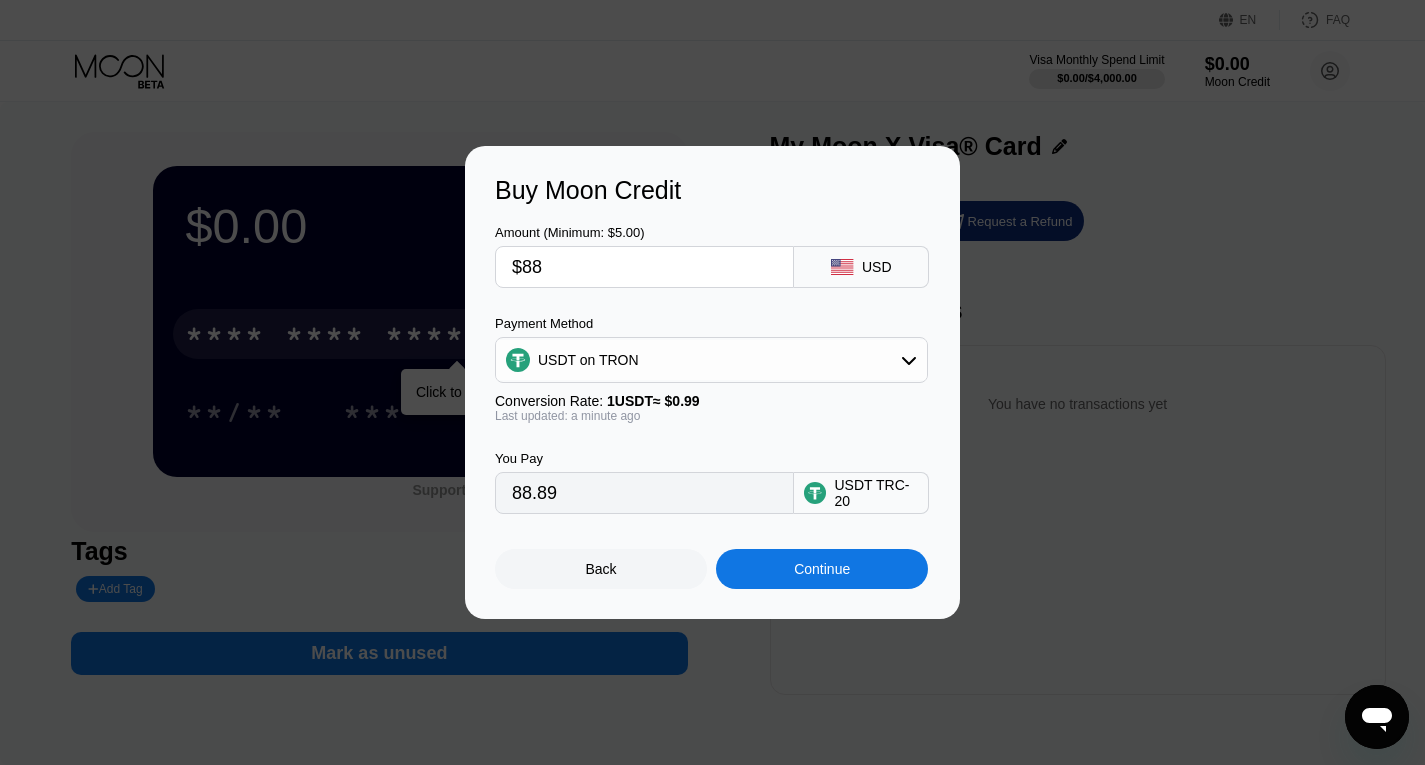 click on "Buy Moon Credit Amount (Minimum: $5.00) $88 USD Payment Method USDT on TRON Conversion Rate:   1  USDT  ≈   $0.99 Last updated:   a minute ago You Pay 88.89 USDT TRC-20 Back Continue" at bounding box center (712, 382) 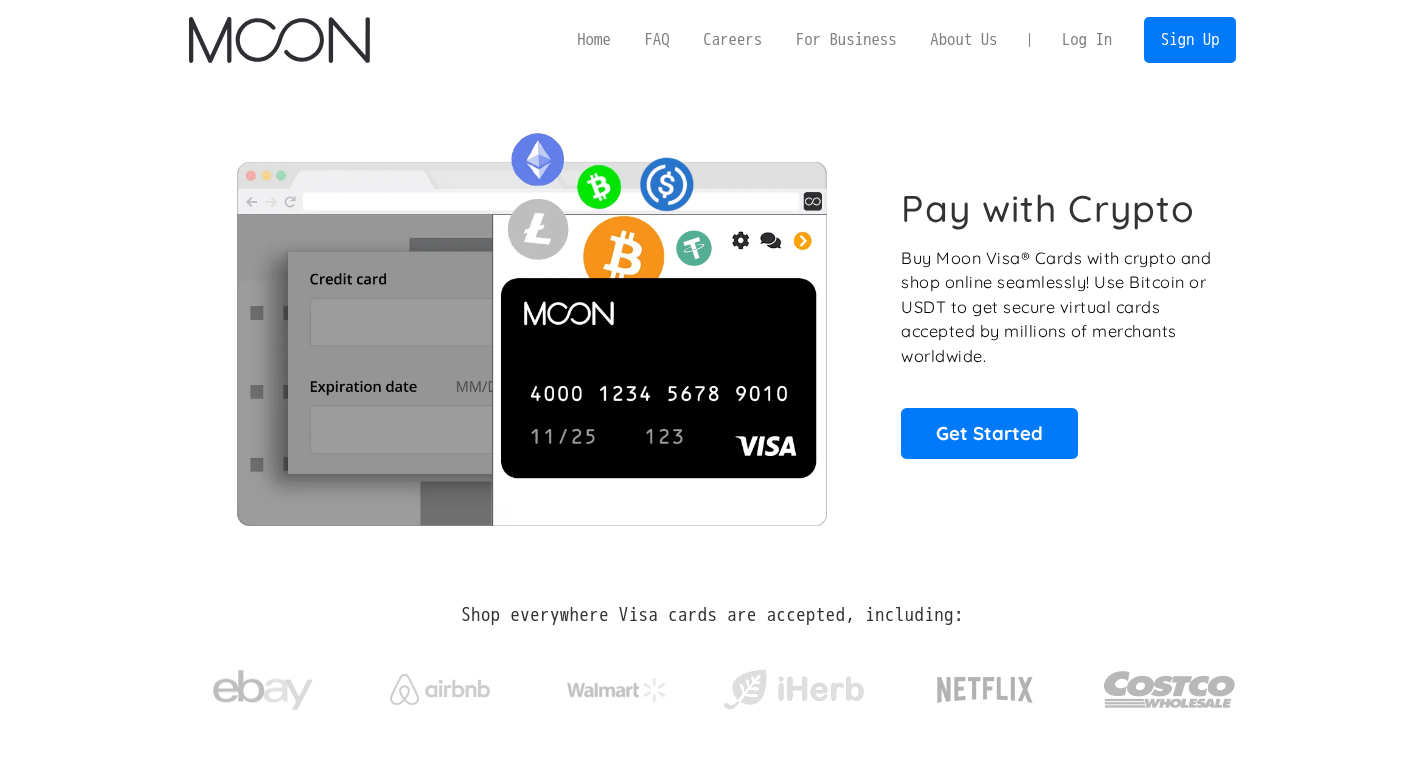 scroll, scrollTop: 0, scrollLeft: 0, axis: both 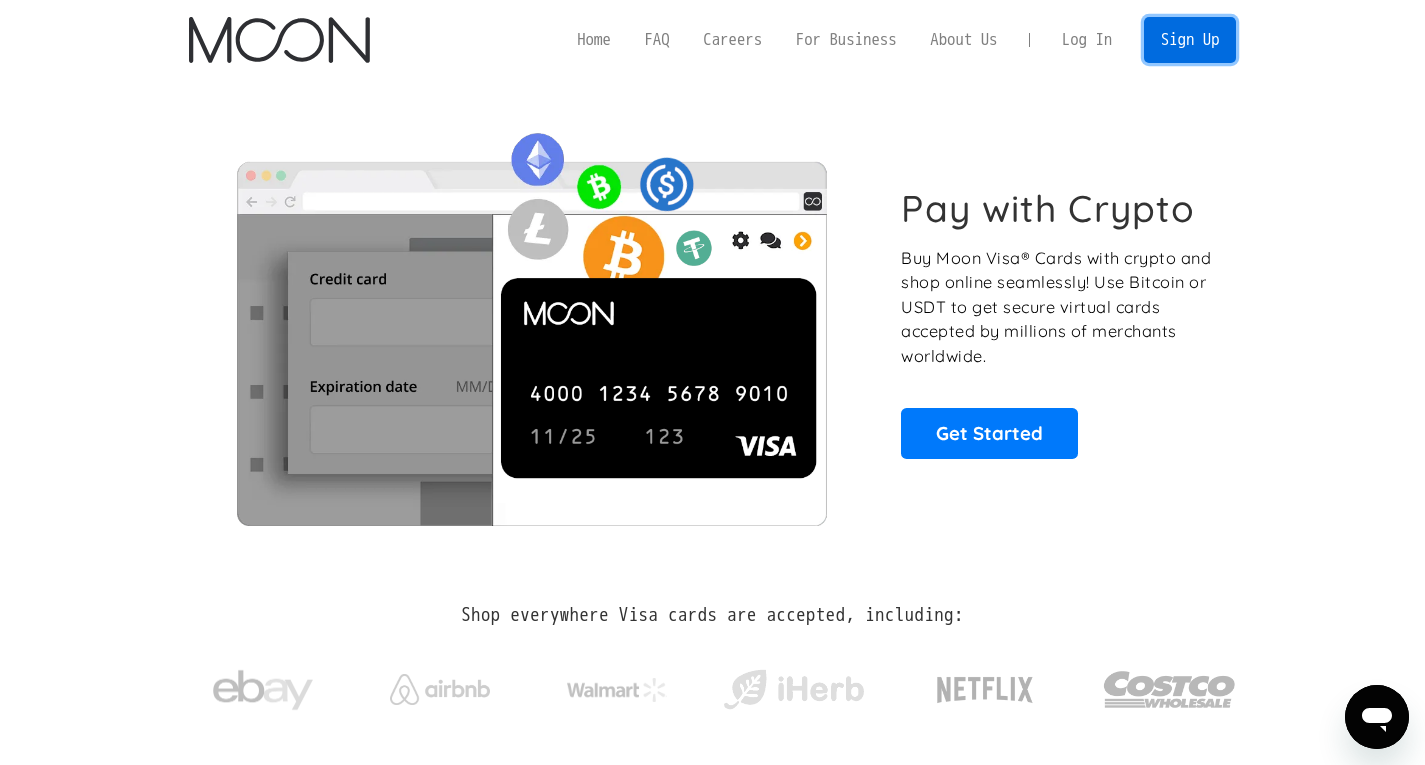 click on "Sign Up" at bounding box center [1190, 39] 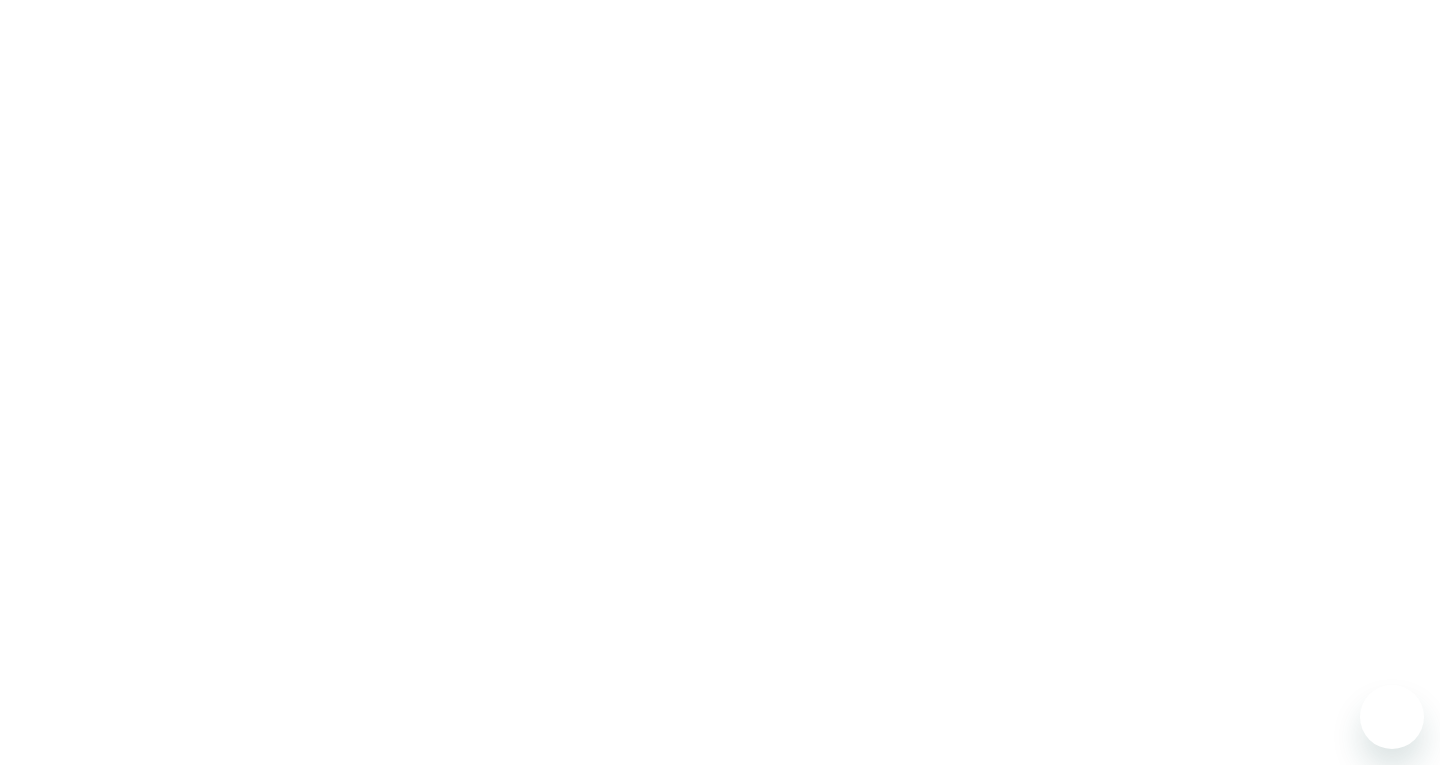 scroll, scrollTop: 0, scrollLeft: 0, axis: both 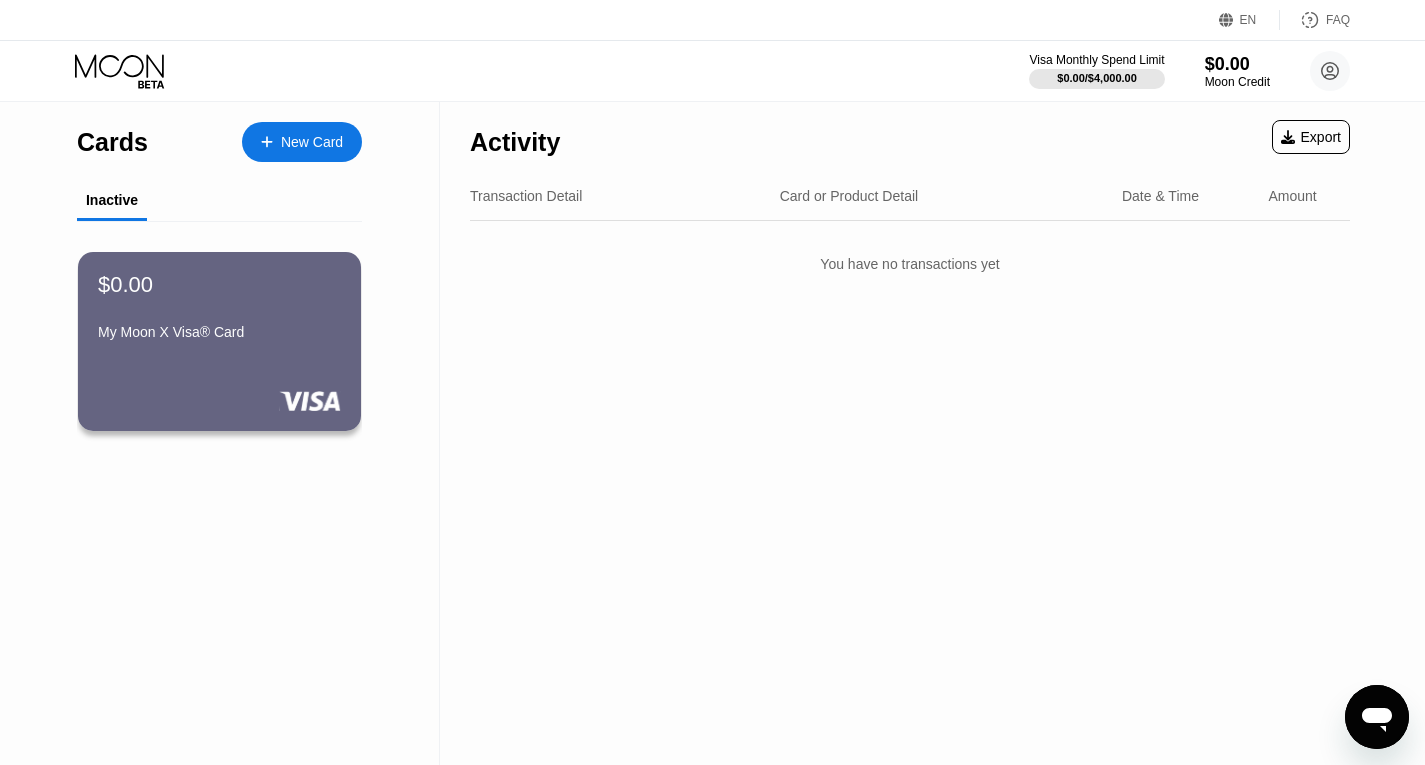 click on "Amount" at bounding box center [1292, 196] 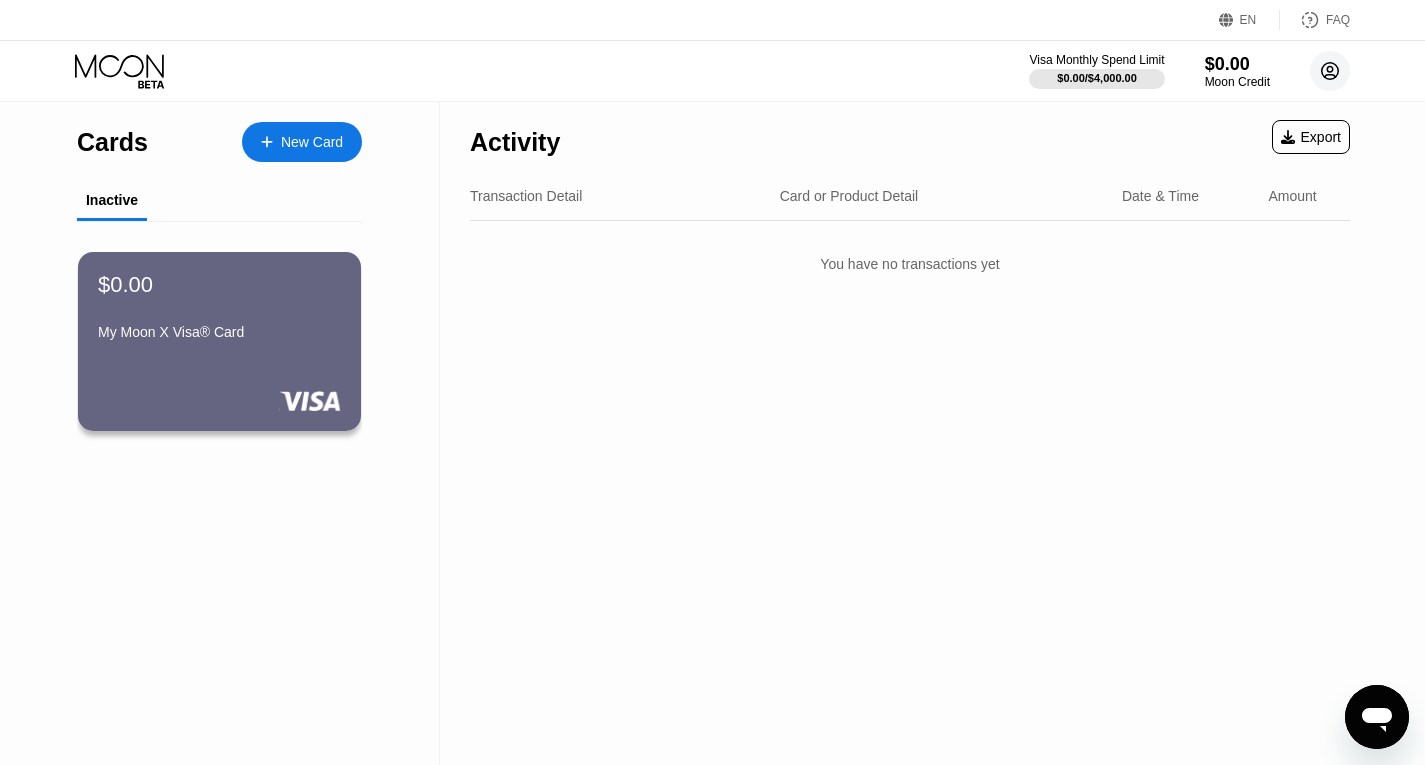 click 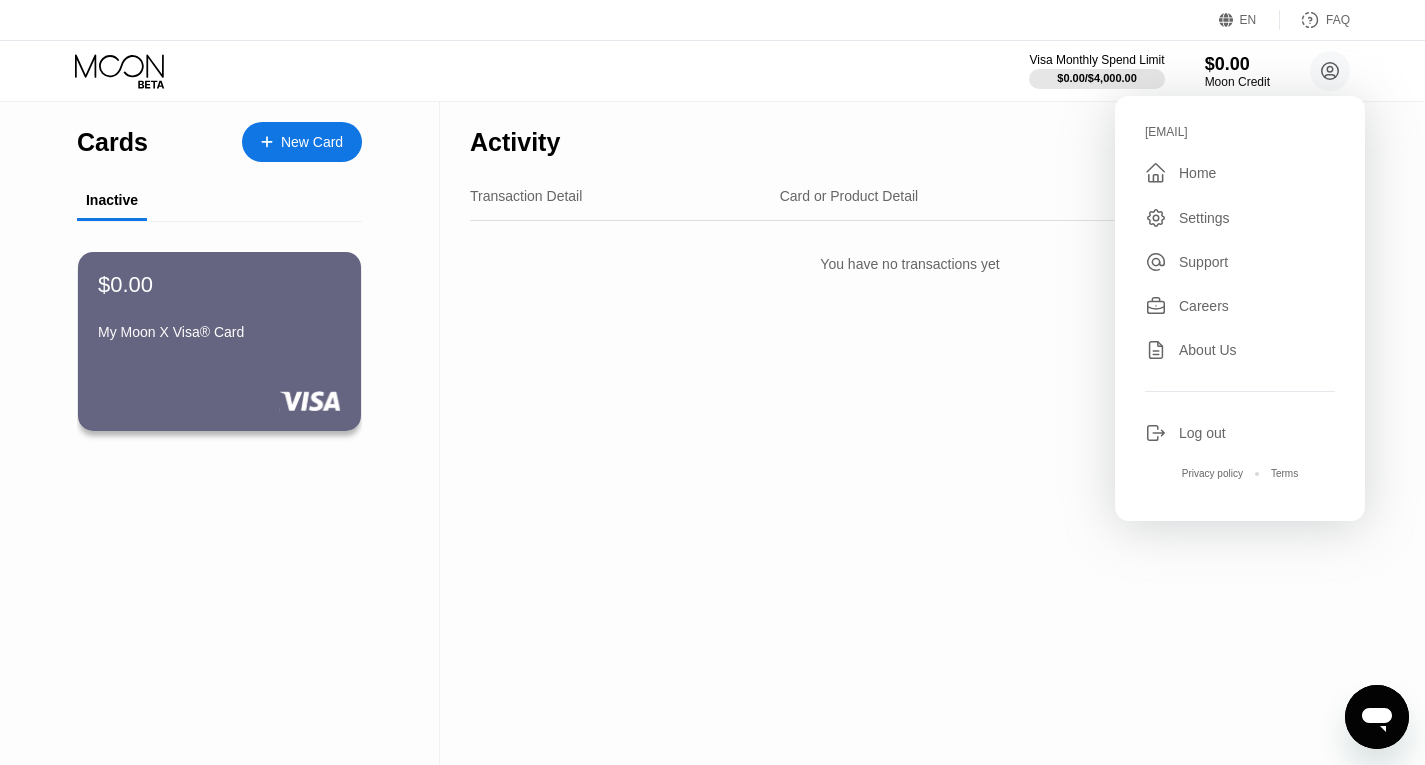 click on "Log out" at bounding box center [1202, 433] 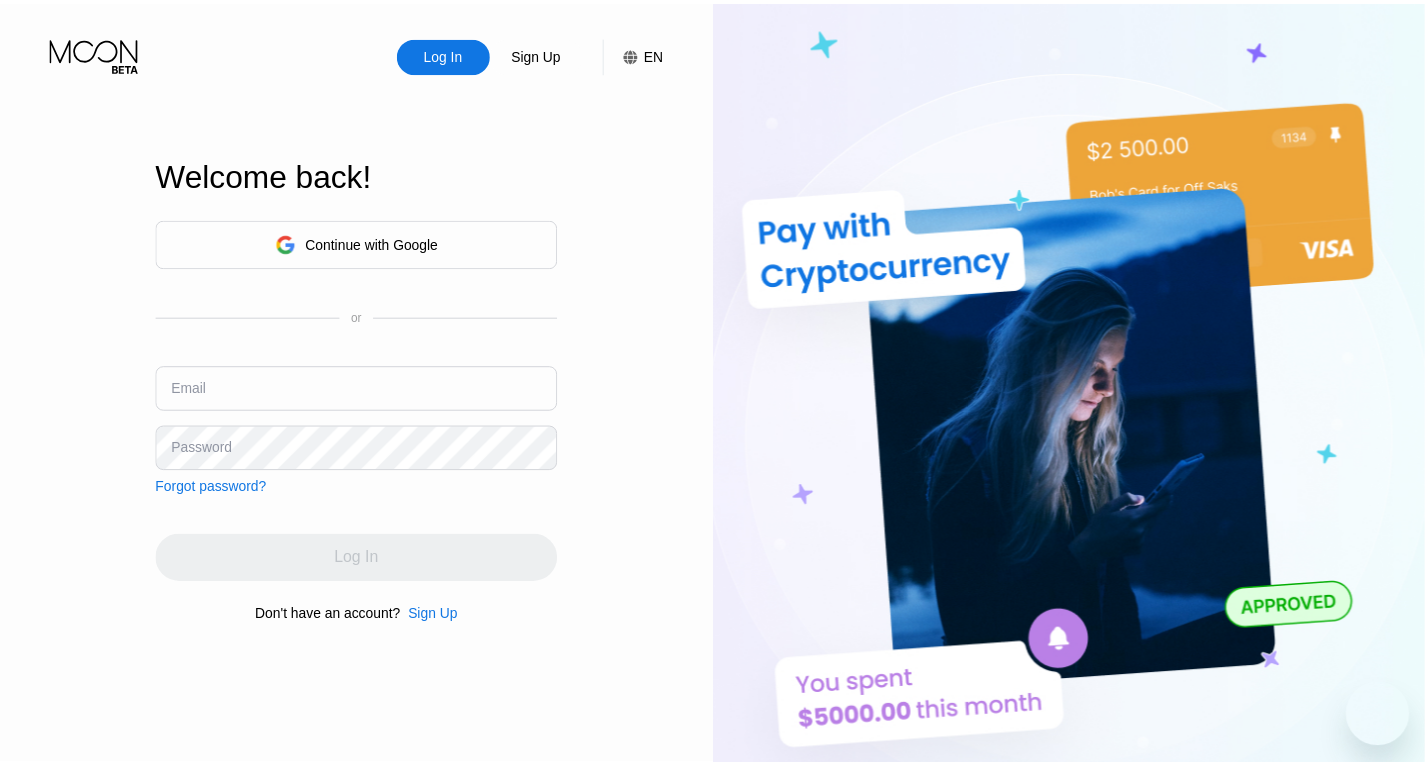 scroll, scrollTop: 0, scrollLeft: 0, axis: both 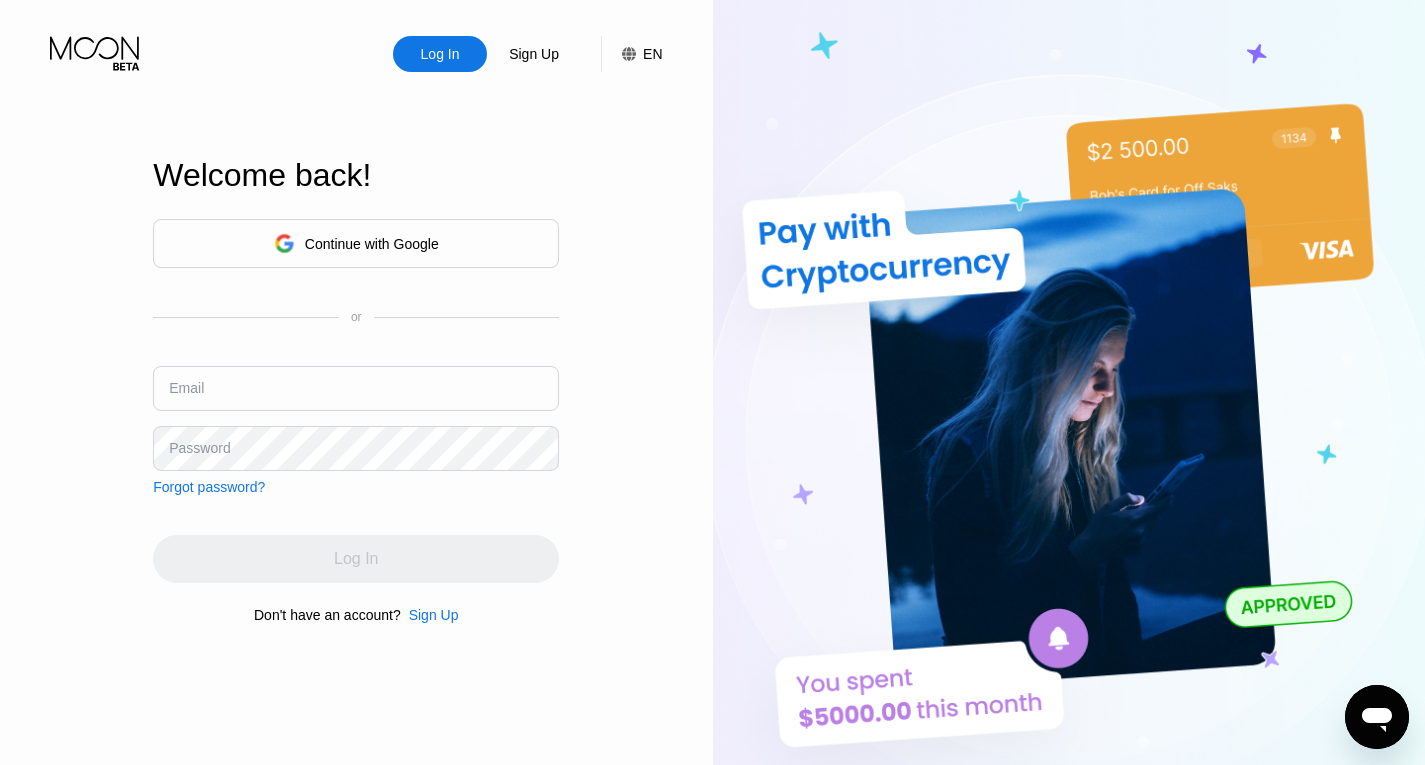 click at bounding box center (356, 388) 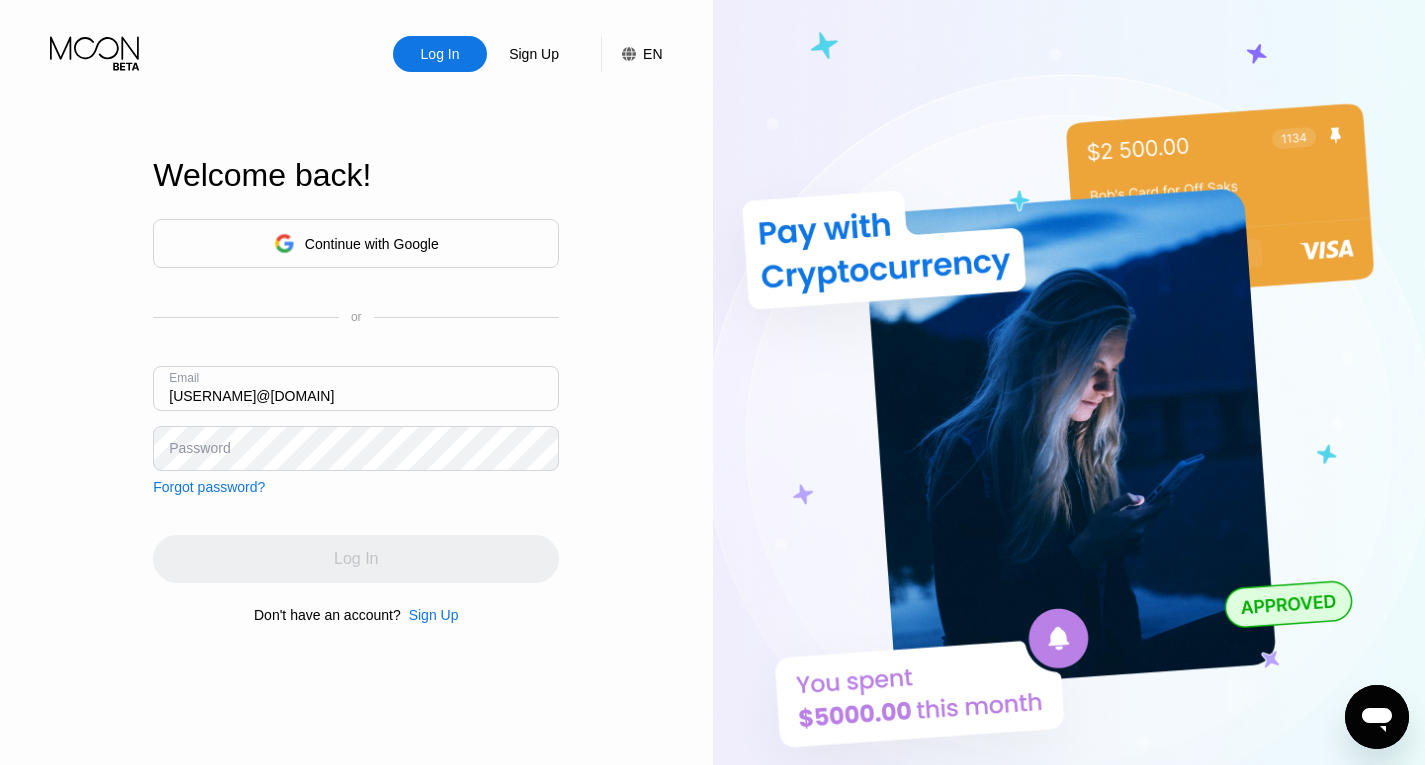 type on "[USERNAME]@[DOMAIN]" 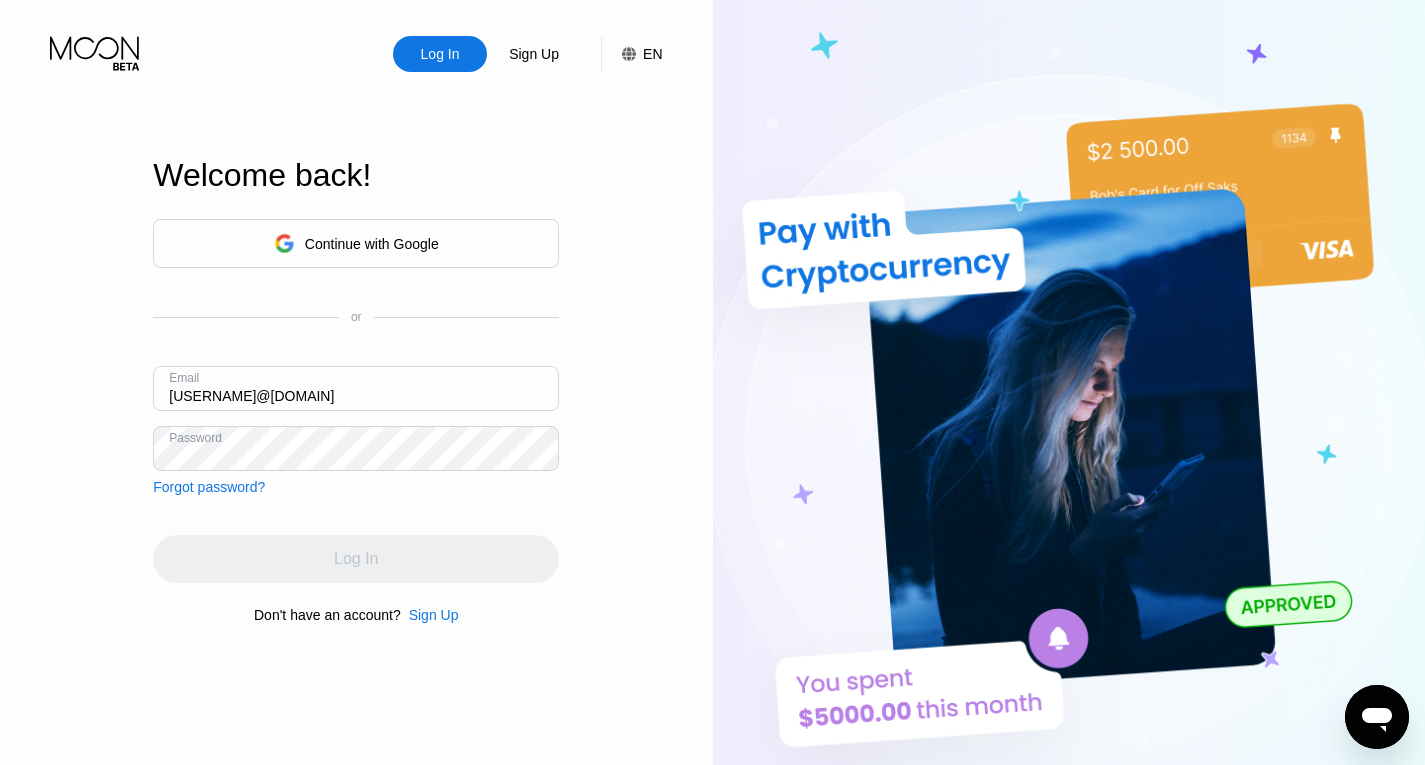 click on "Log In Sign Up EN Language Select an item Save Welcome back! Continue with Google or Email [EMAIL] Password Forgot password? Log In Don't have an account? Sign Up" at bounding box center [356, 421] 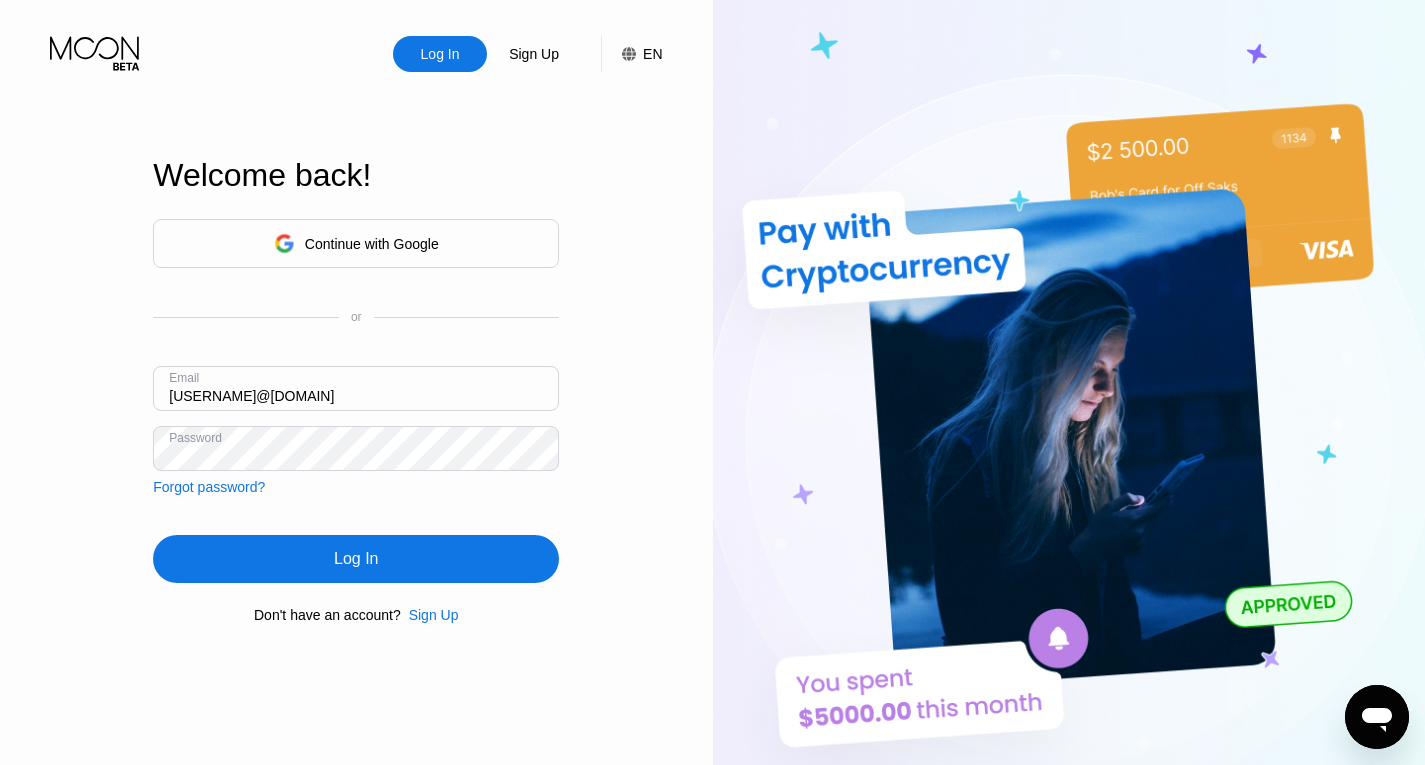 click on "Log In" at bounding box center [356, 559] 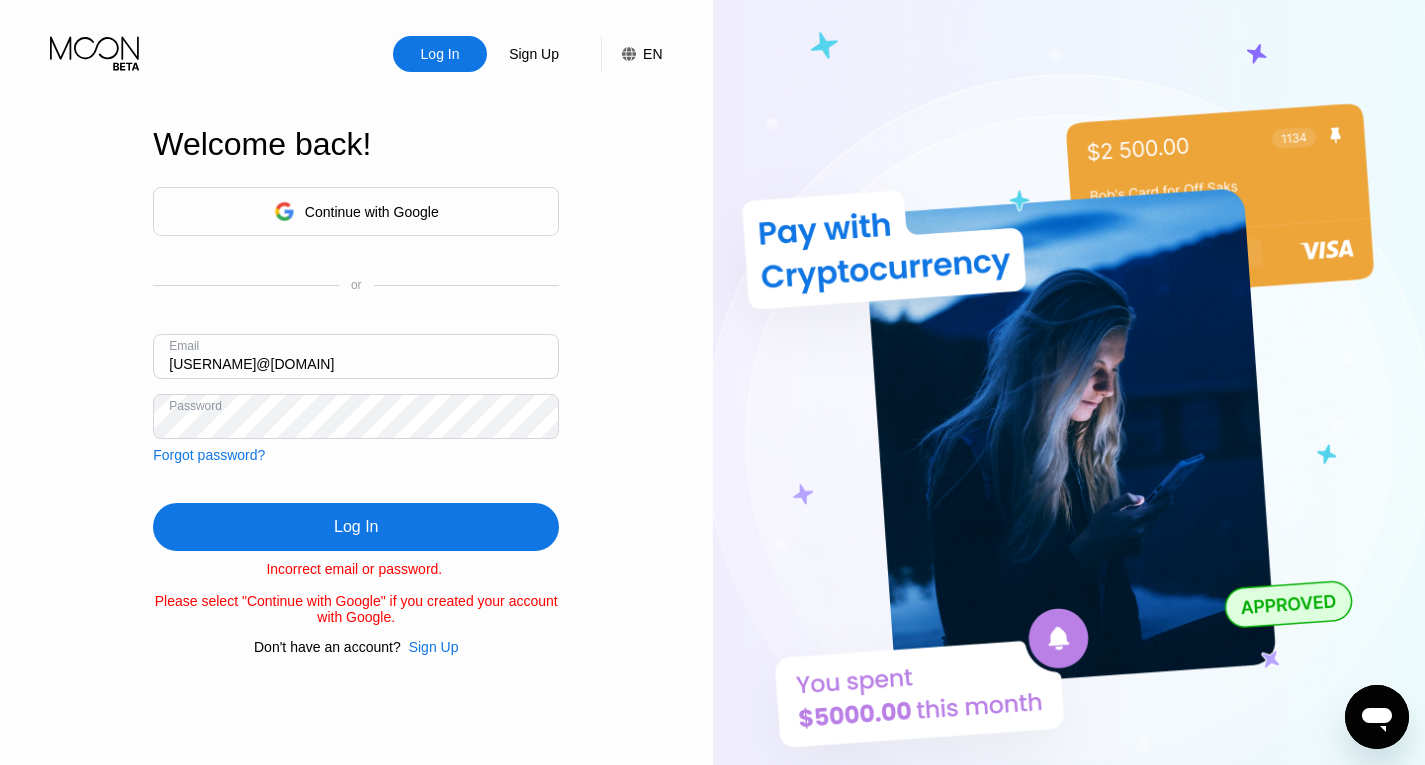click on "Sign Up" at bounding box center [434, 647] 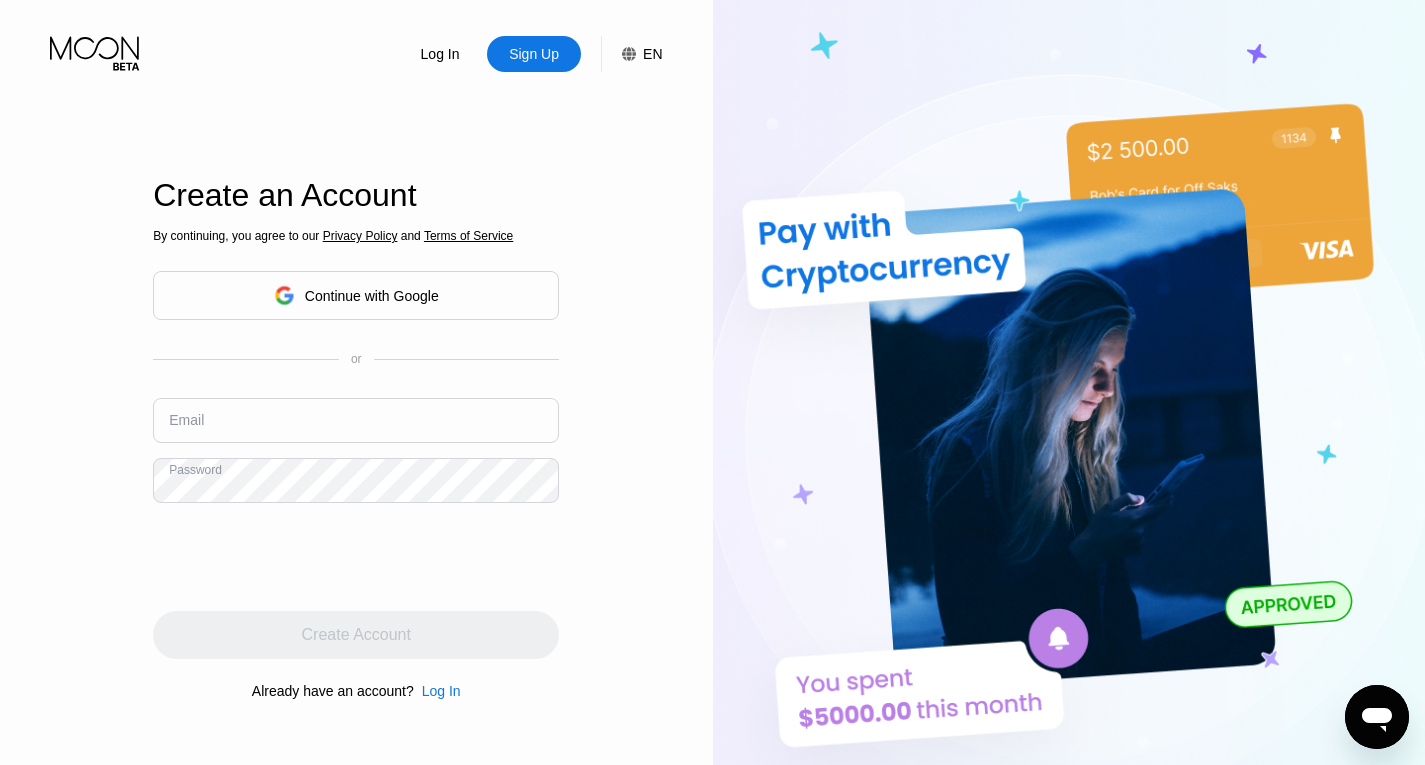 click at bounding box center (356, 420) 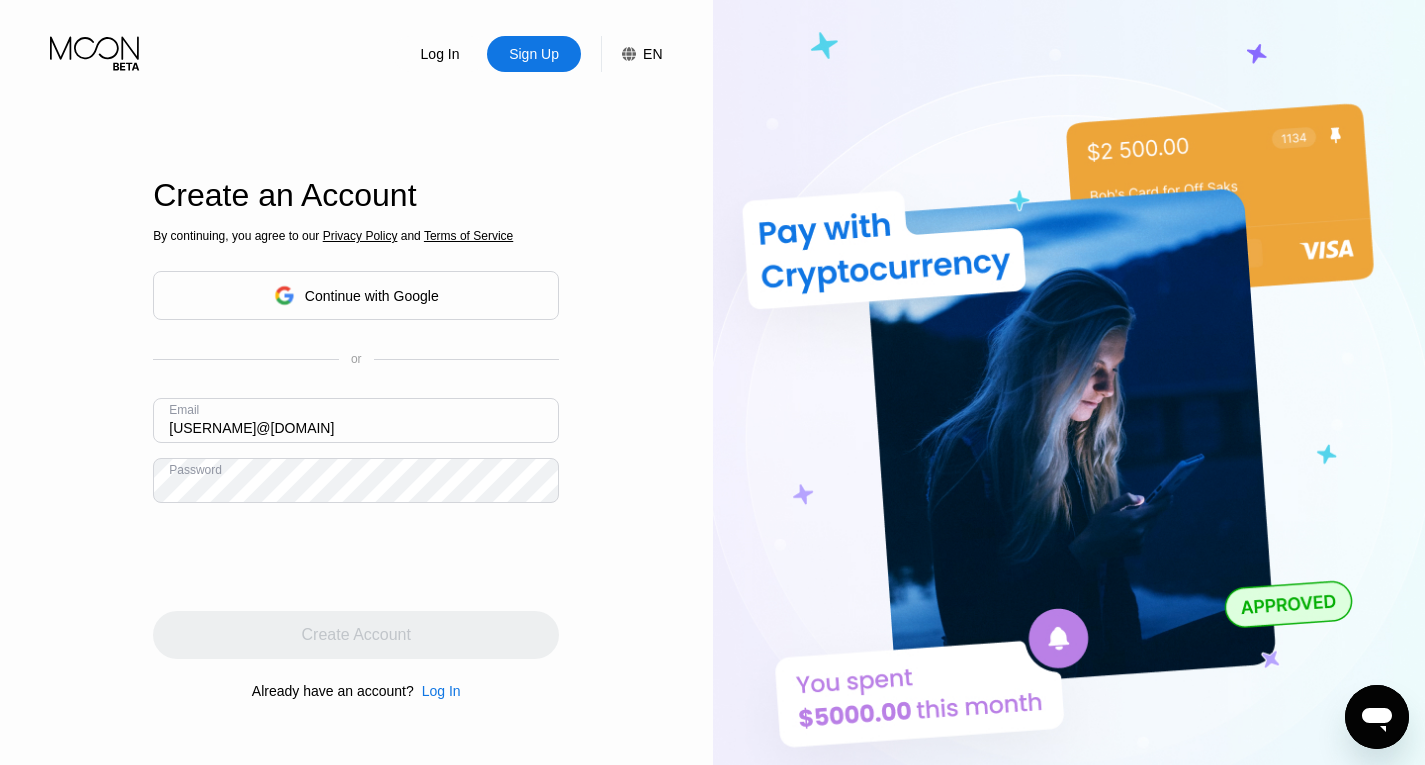 type on "[USERNAME]@[DOMAIN]" 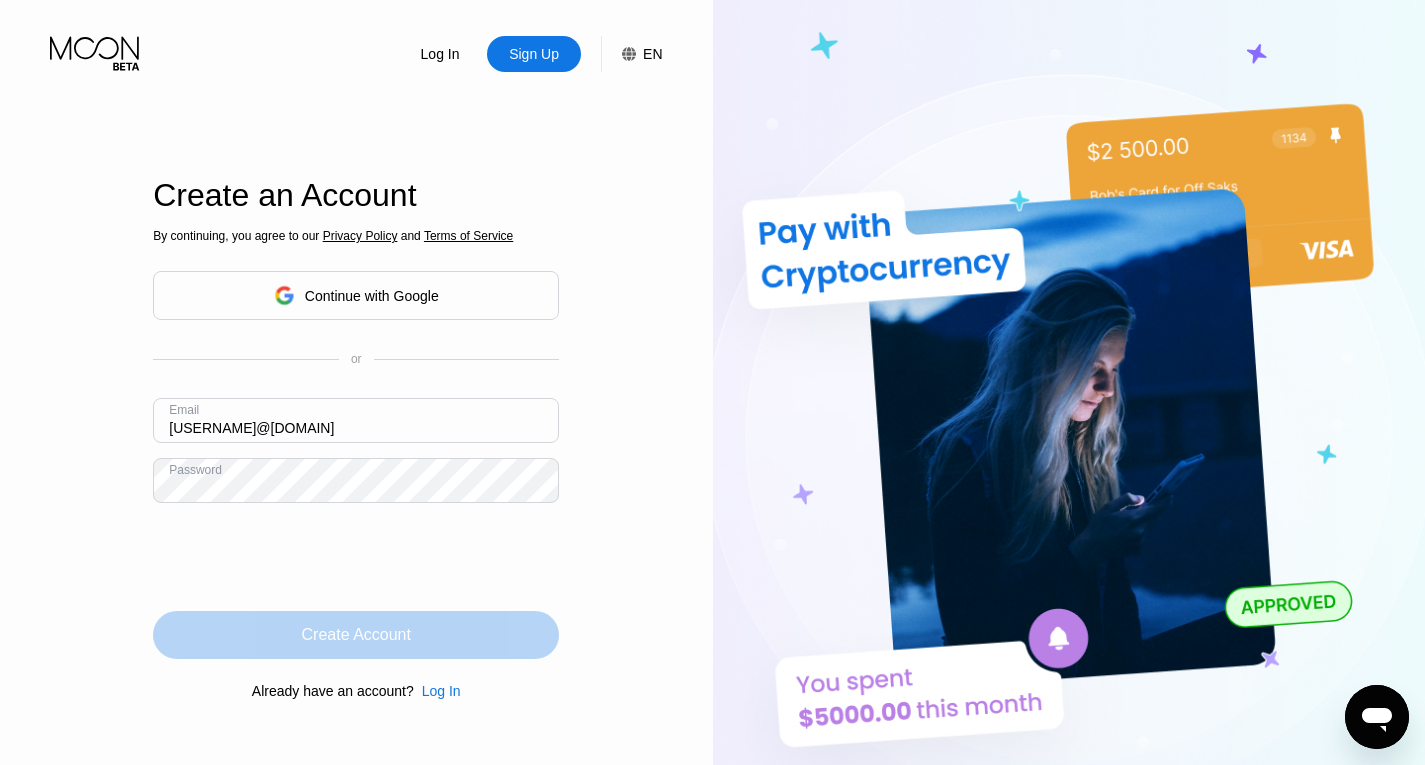 click on "Create Account" at bounding box center (356, 635) 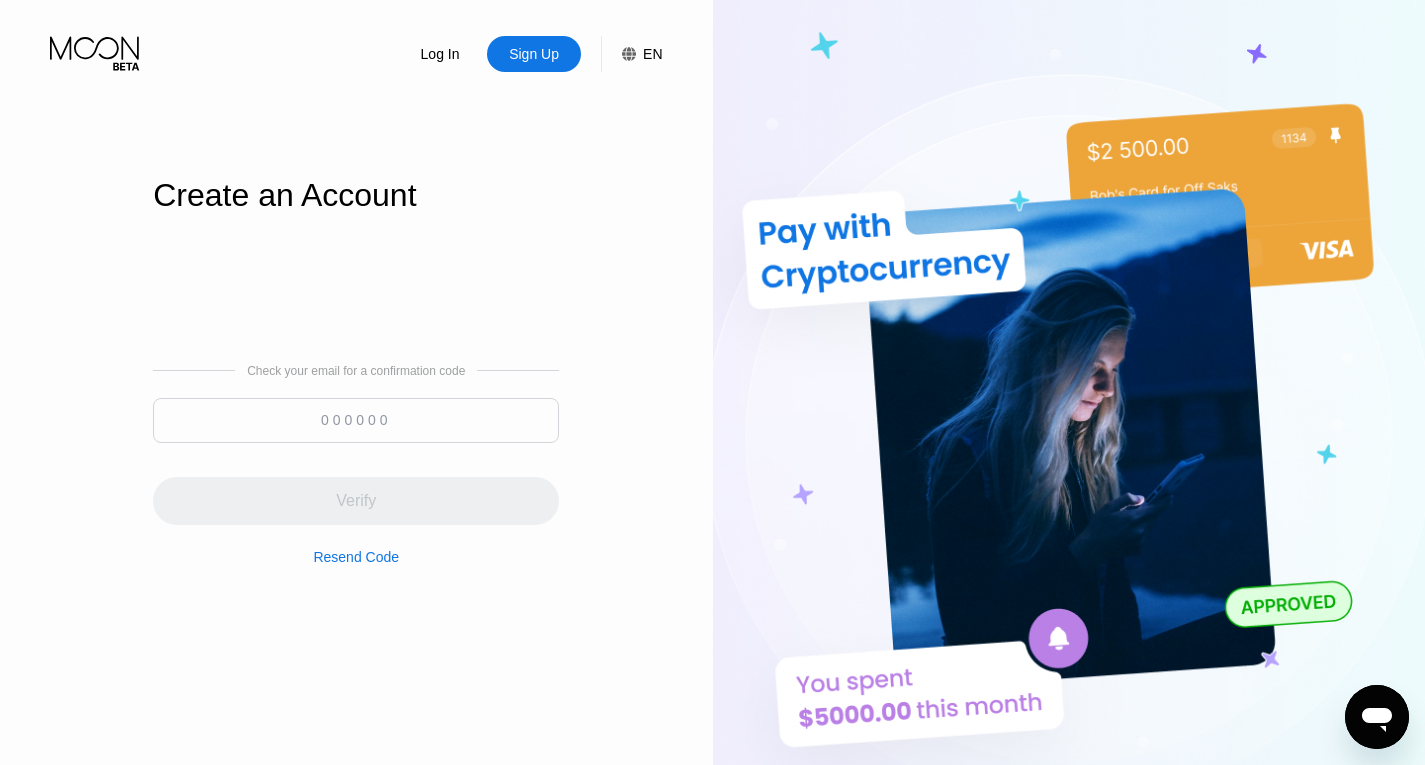 click at bounding box center (356, 420) 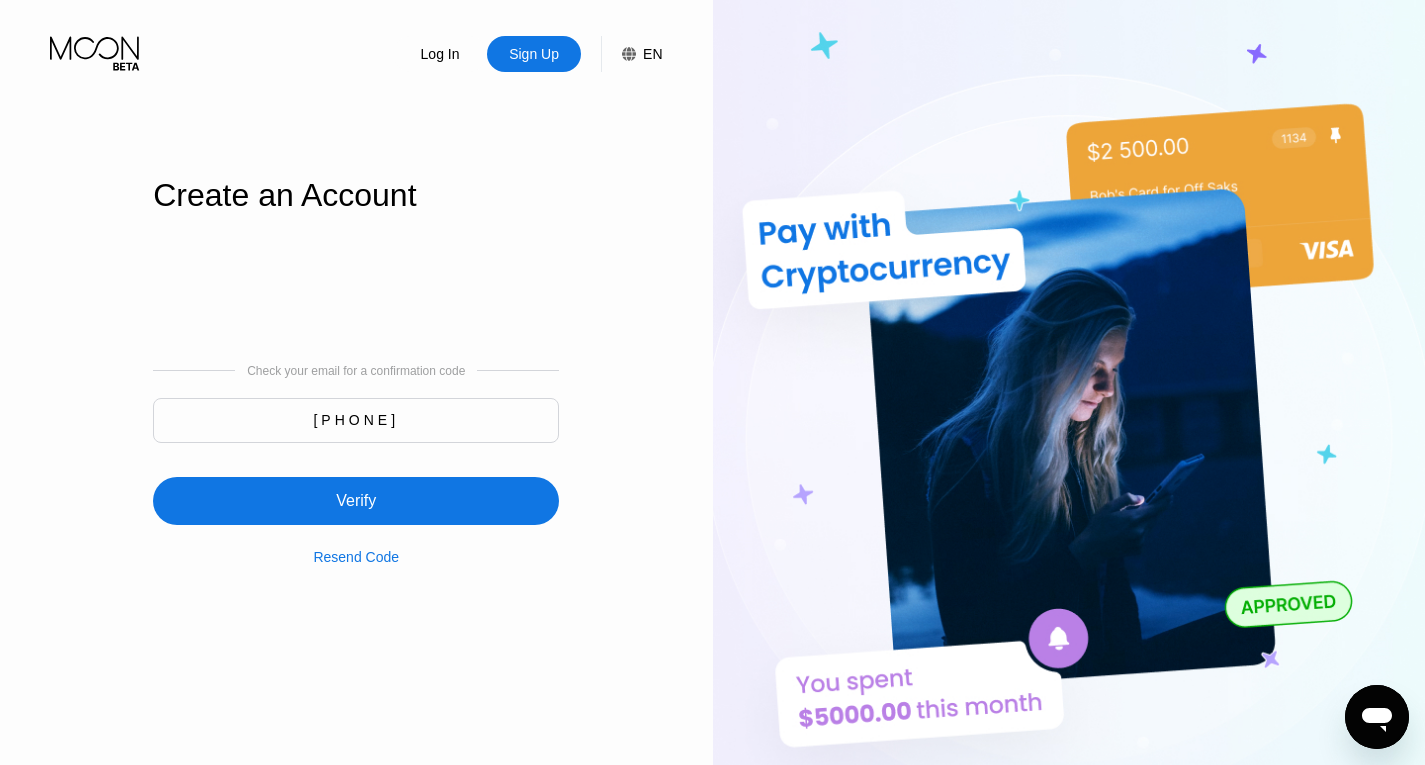 type on "706656" 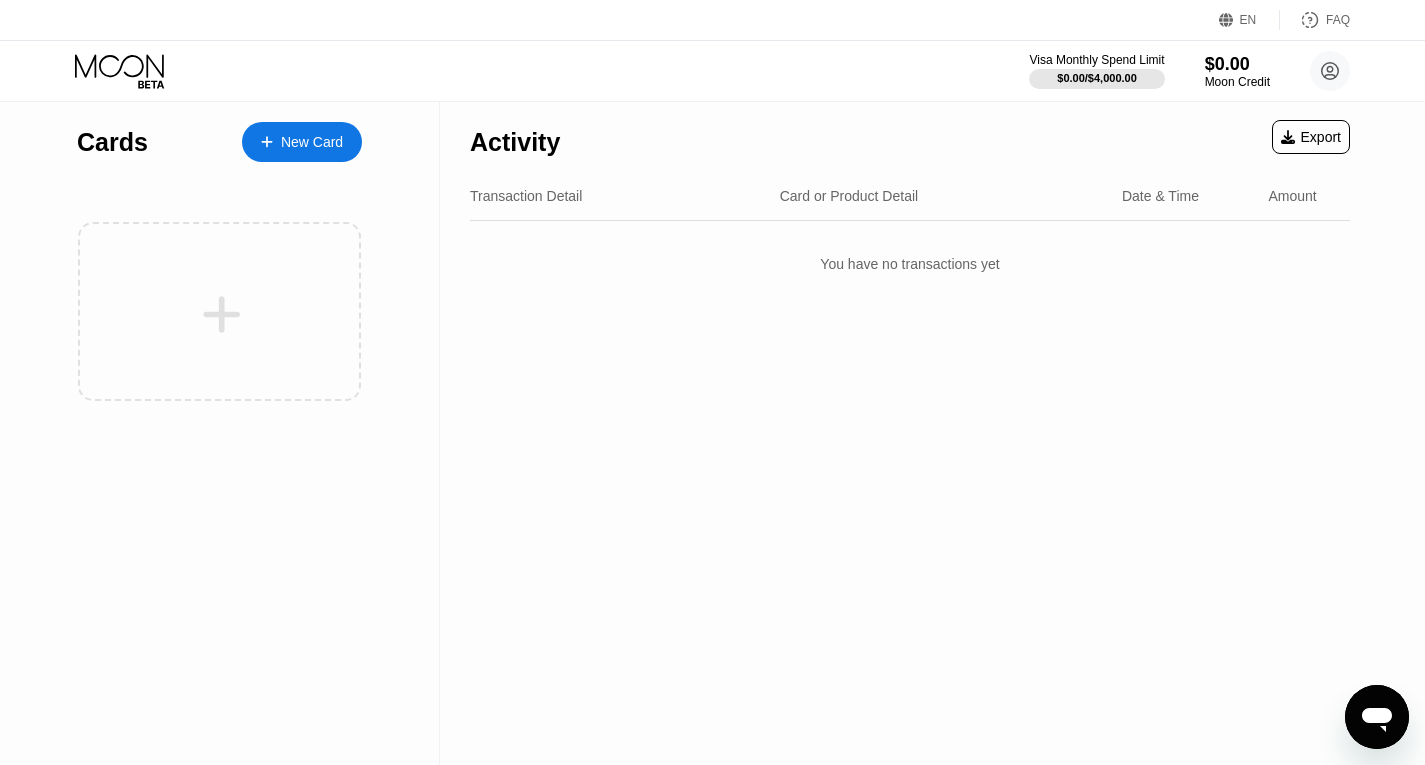 click 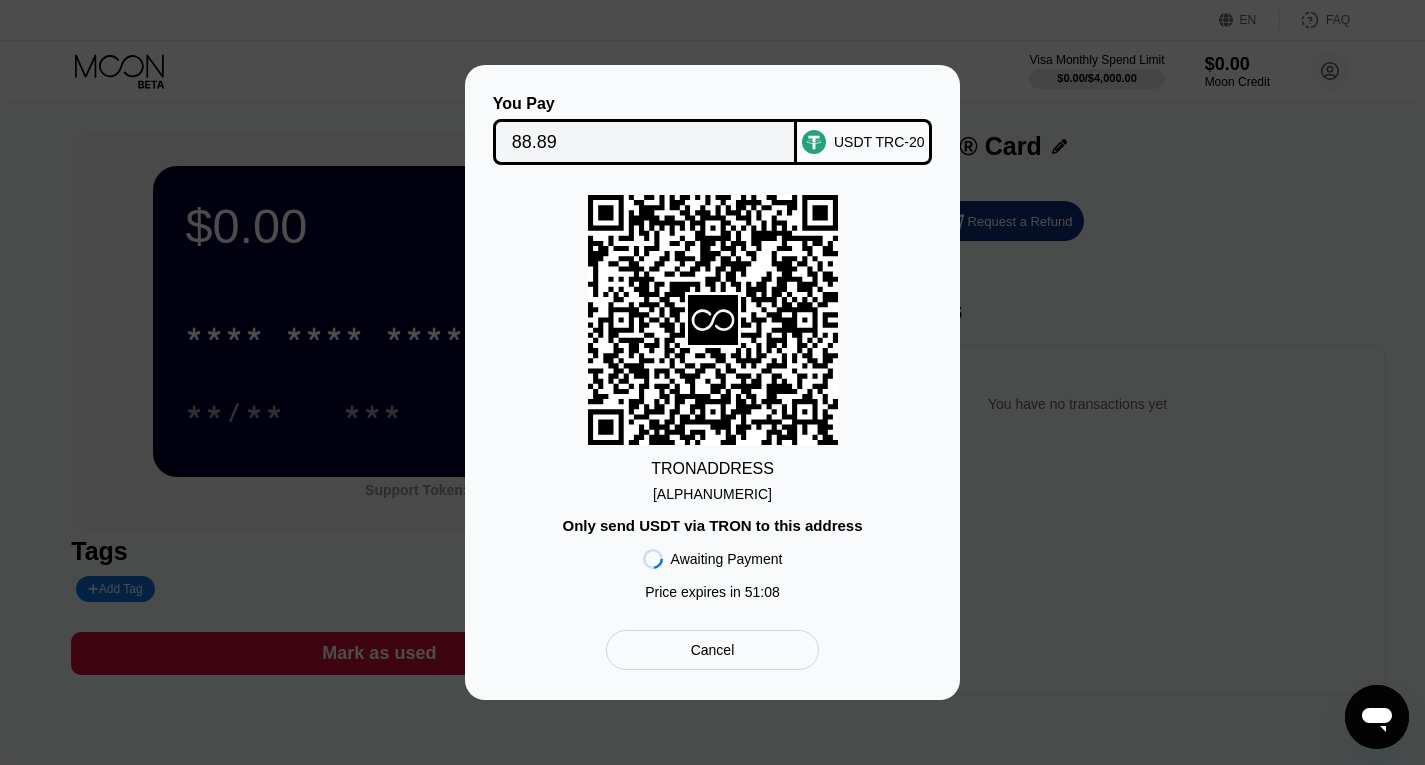 scroll, scrollTop: 0, scrollLeft: 0, axis: both 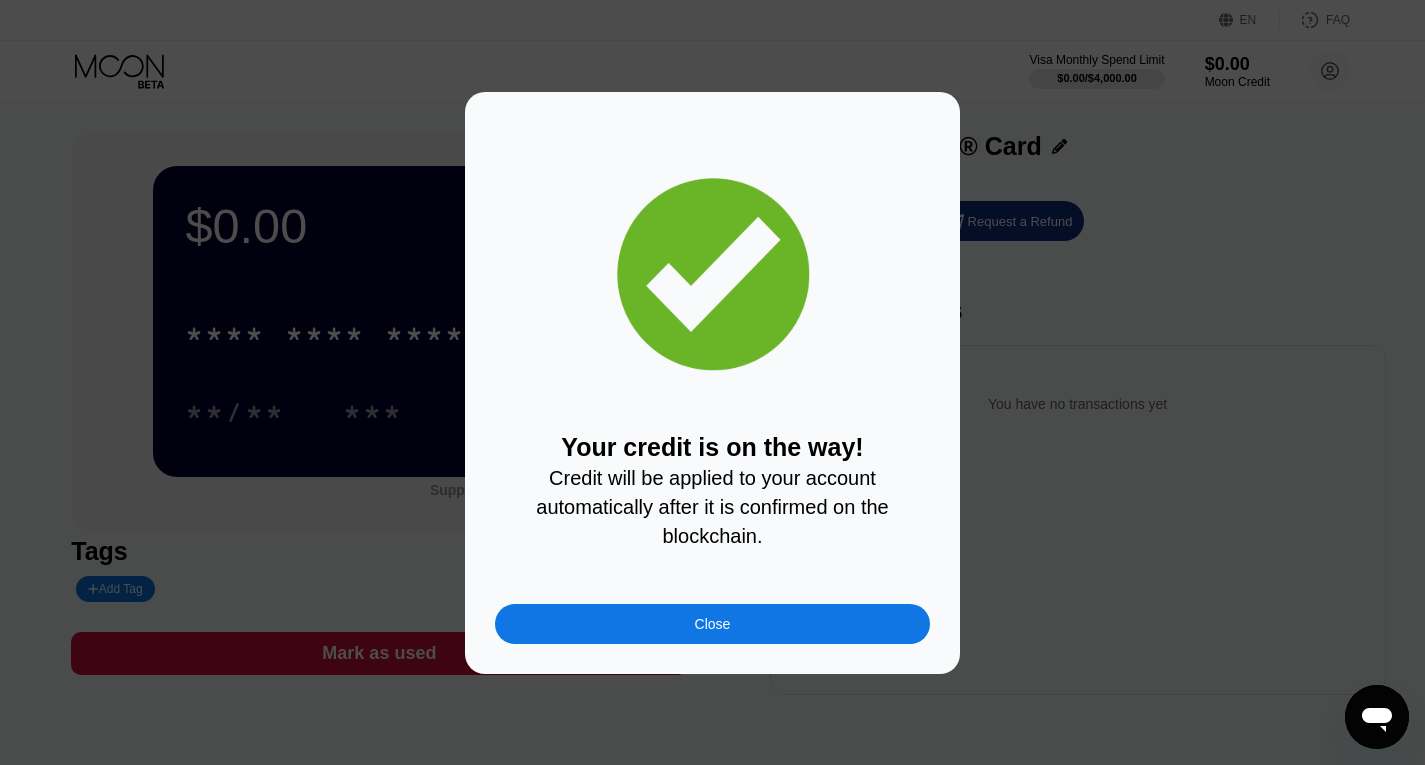 click on "Close" at bounding box center [712, 624] 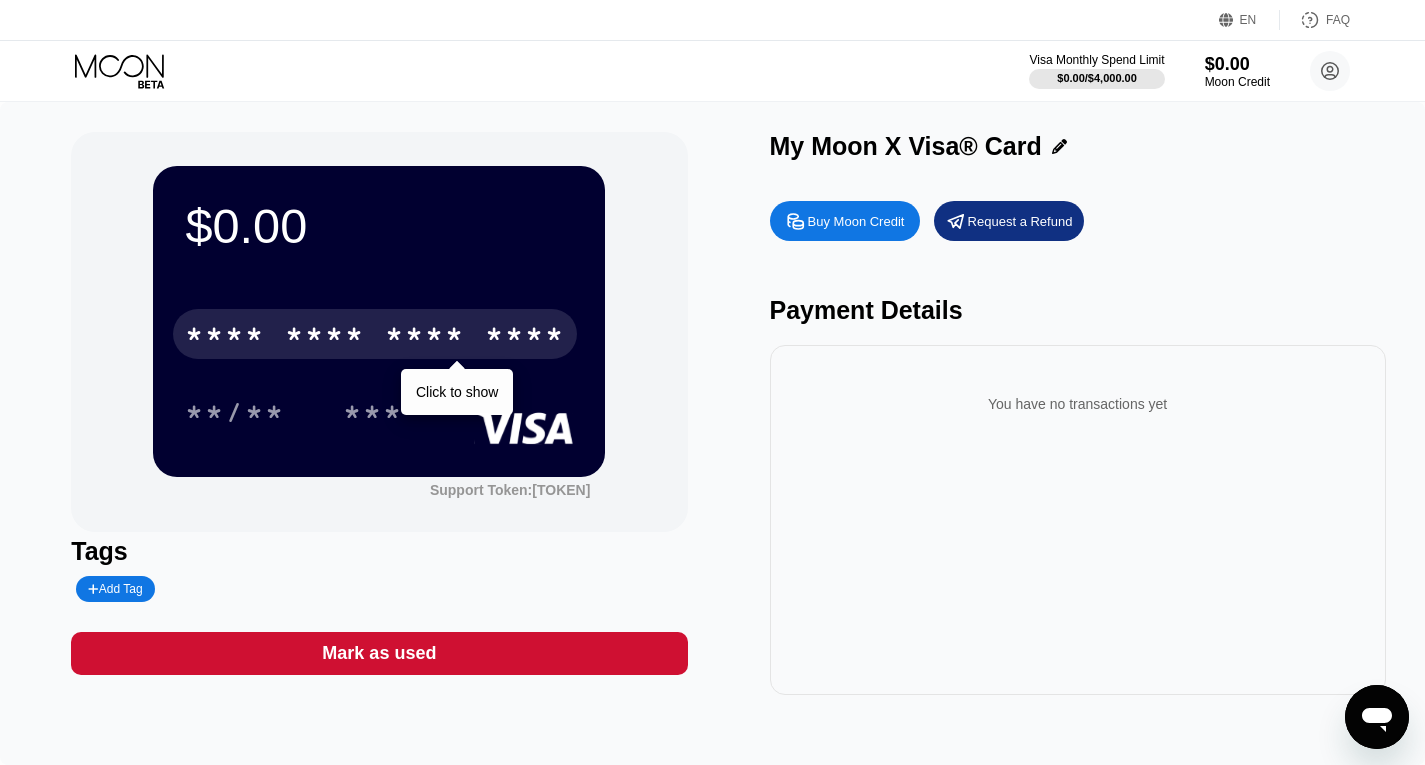 click on "* * * * * * * * * * * * ****" at bounding box center [375, 334] 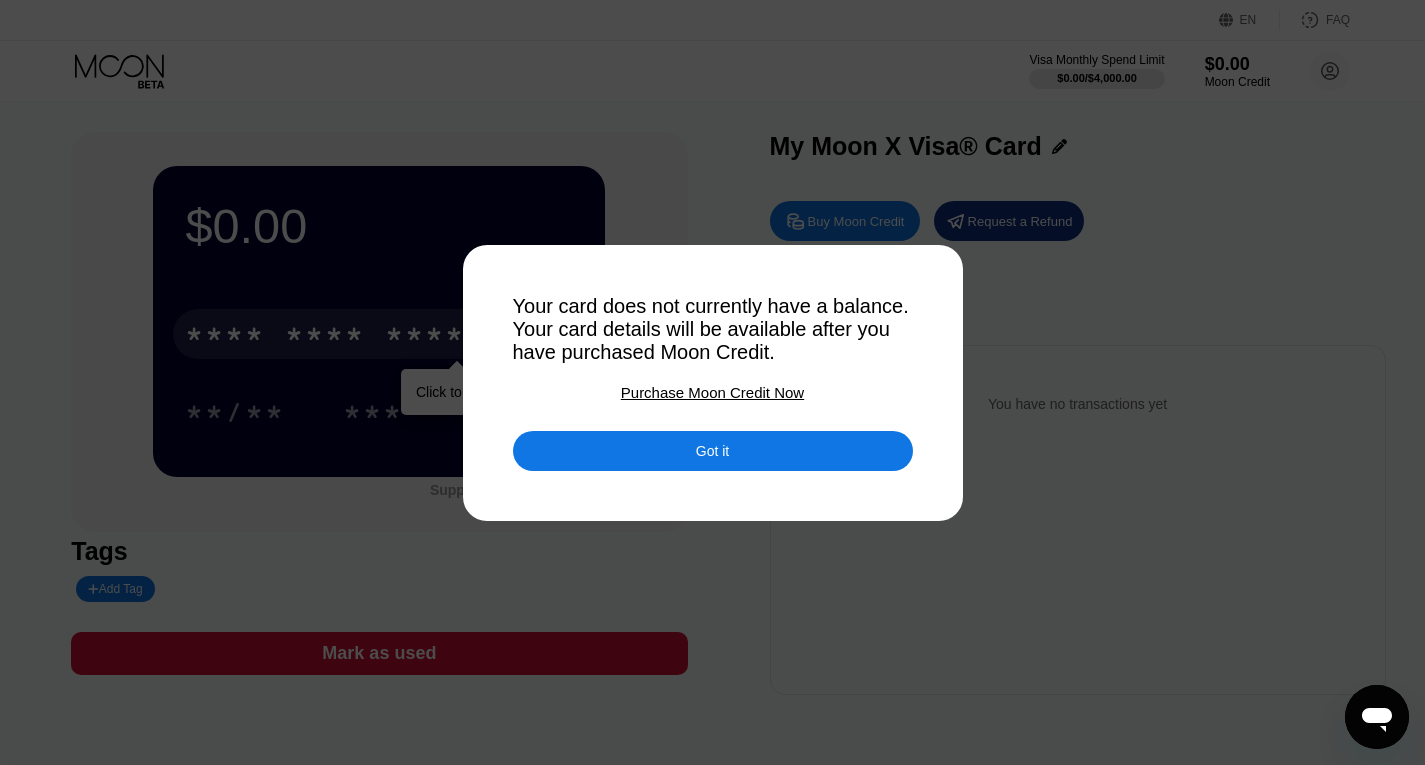 click on "Your card does not currently have a balance. Your card details will be available after you have purchased Moon Credit." at bounding box center (713, 329) 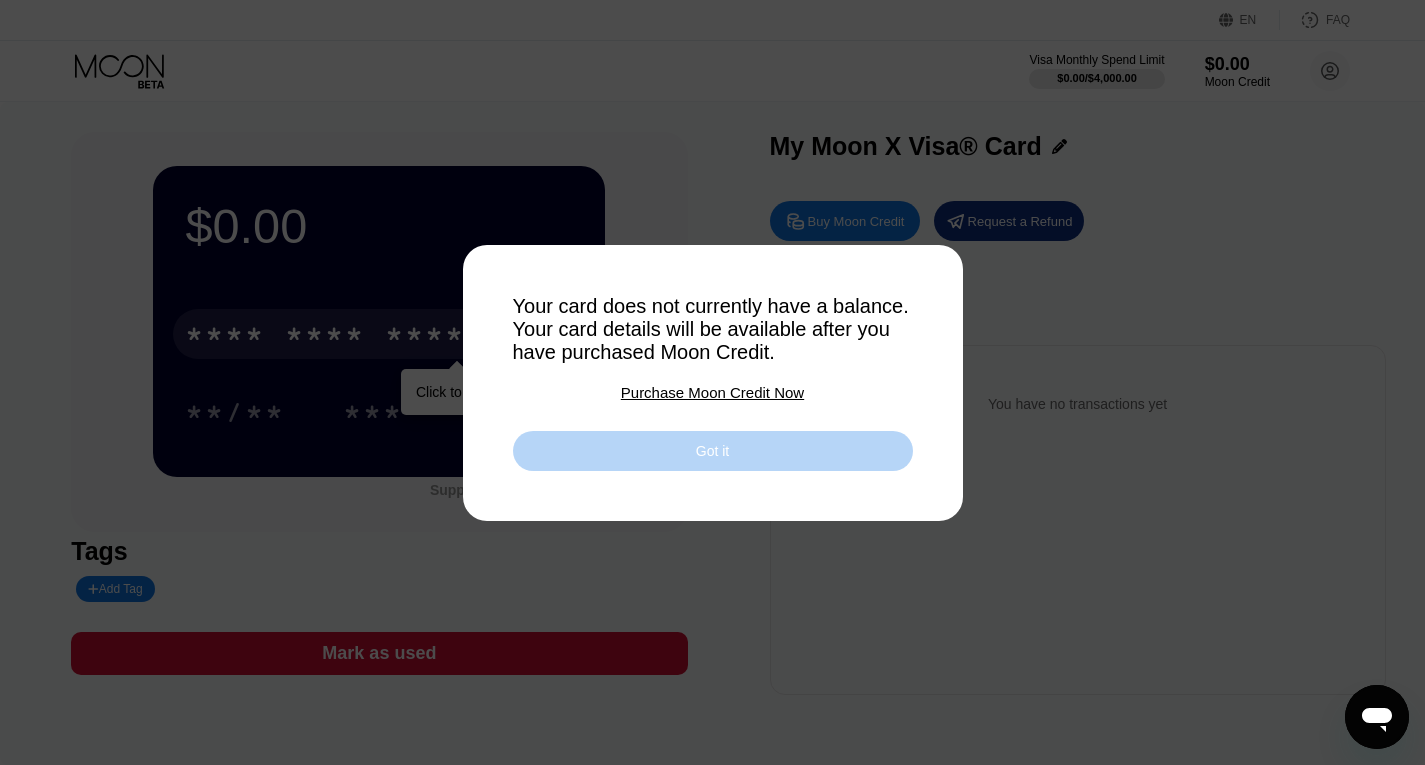 click on "Got it" at bounding box center (713, 451) 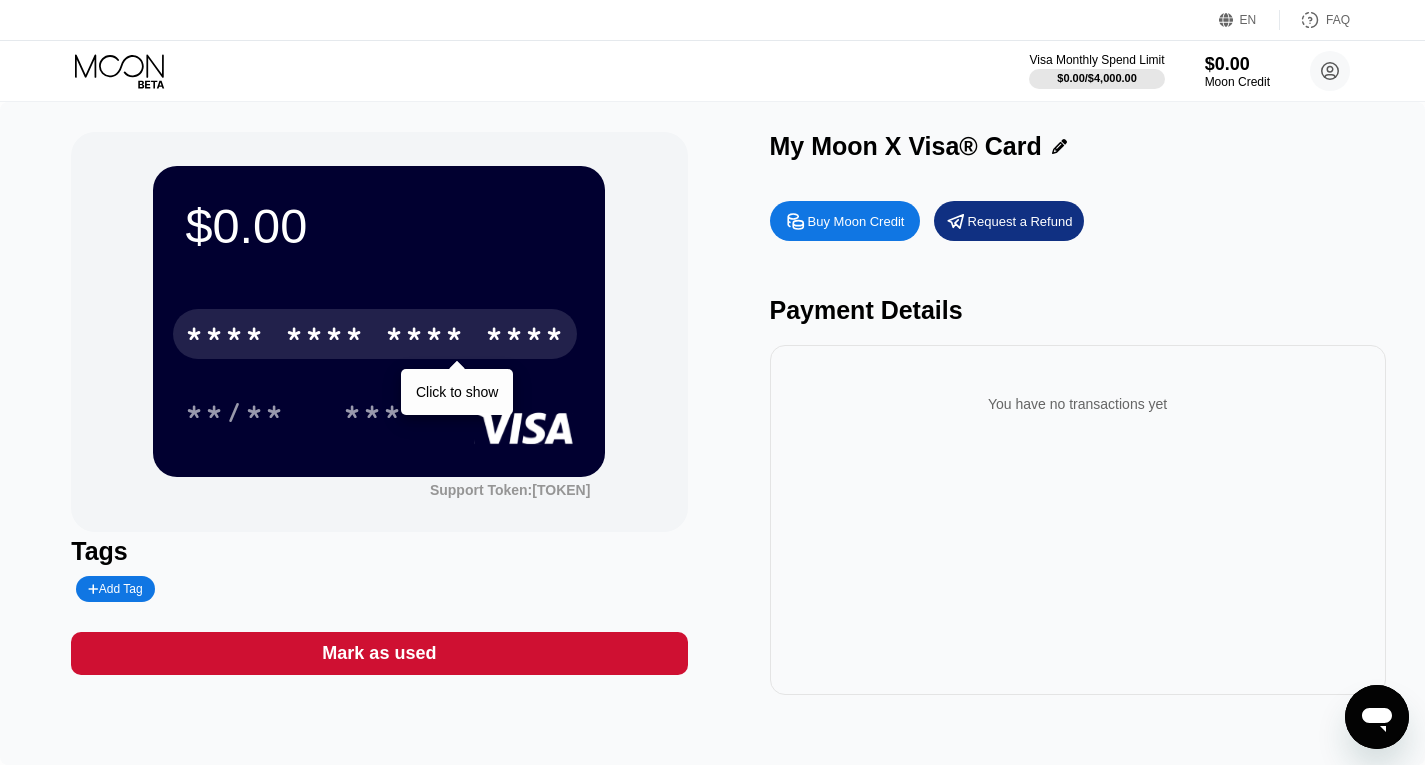 click on "$0.00 * * * * * * * * * * * * **** Click to show **/** *** Support Token:  614b89b757 Tags  Add Tag Mark as used My Moon X Visa® Card Buy Moon Credit Request a Refund Payment Details You have no transactions yet" at bounding box center [712, 413] 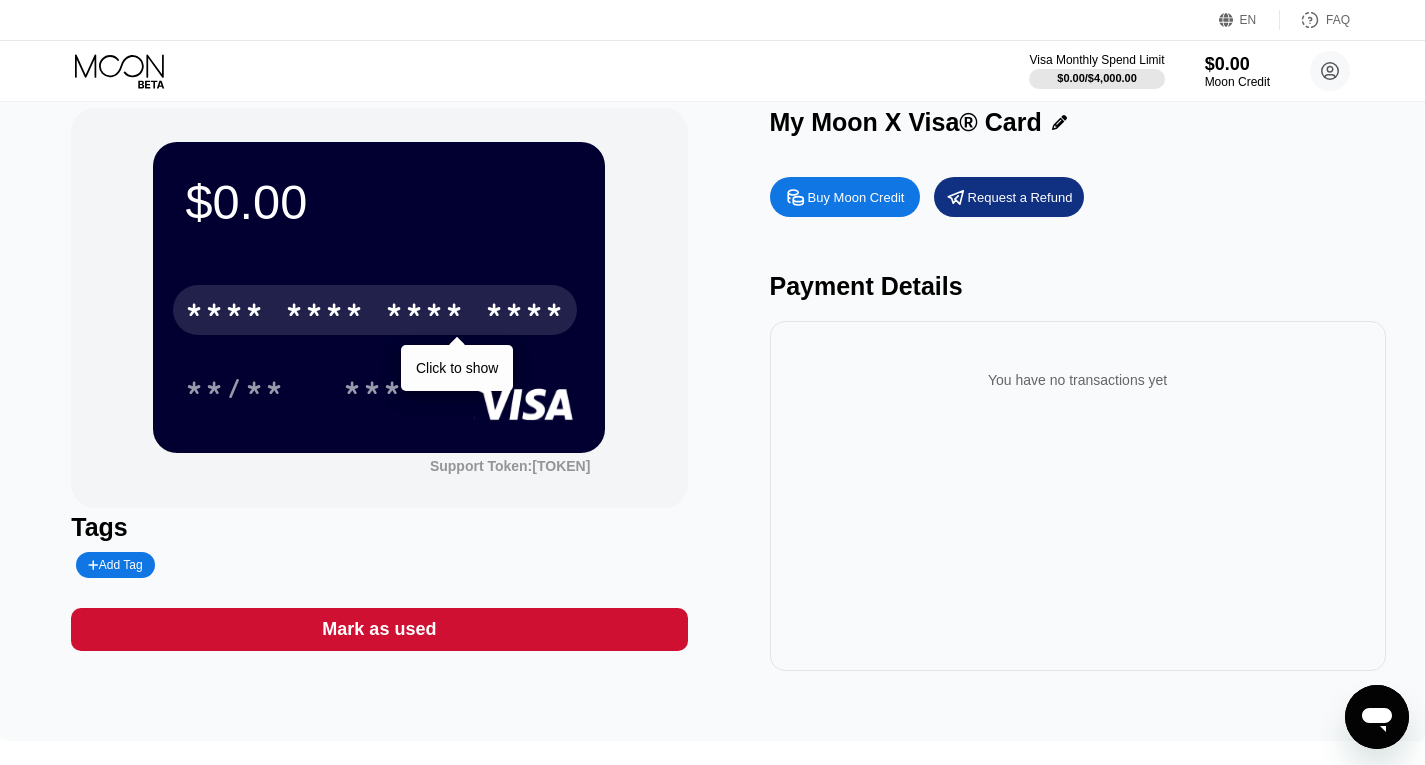 scroll, scrollTop: 0, scrollLeft: 0, axis: both 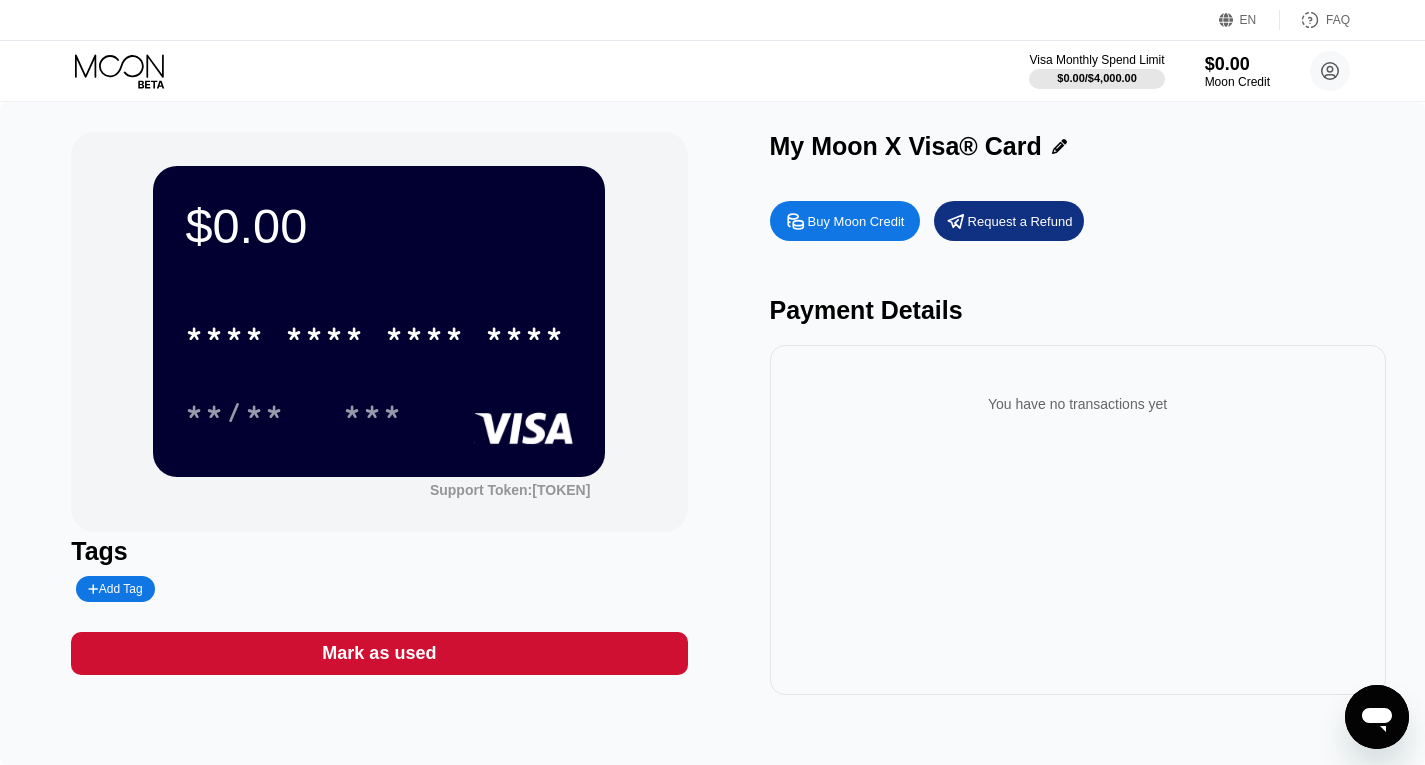 click on "Buy Moon Credit" at bounding box center [856, 221] 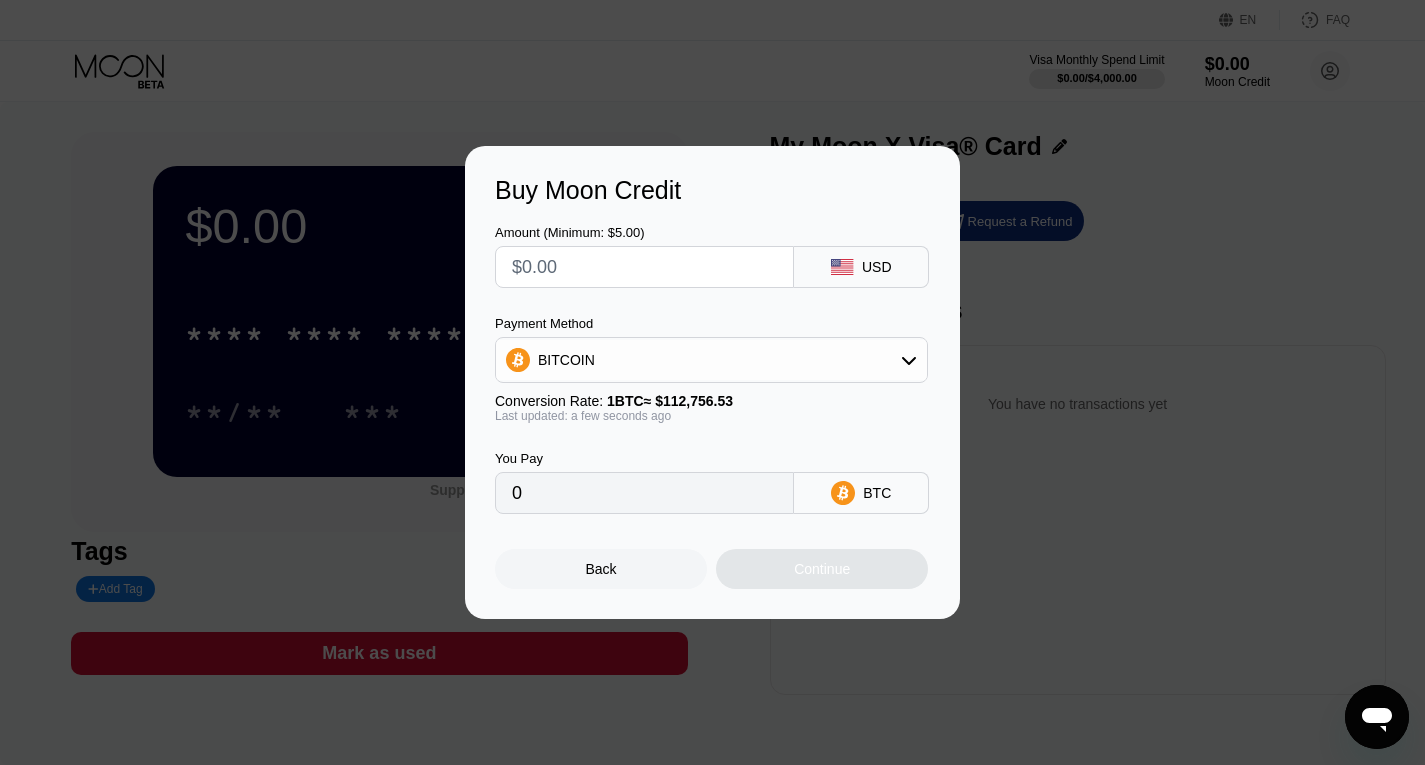 click at bounding box center [720, 382] 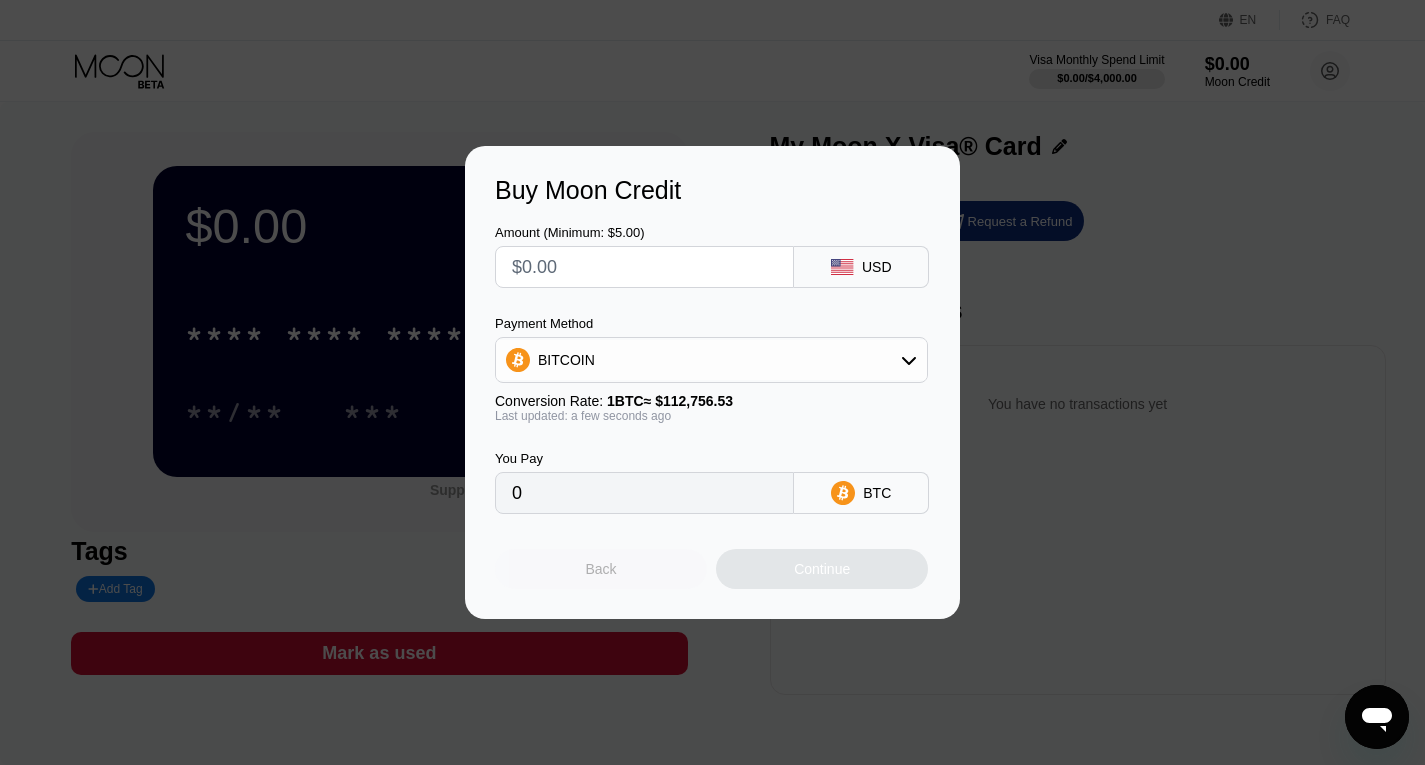 click on "Back" at bounding box center (601, 569) 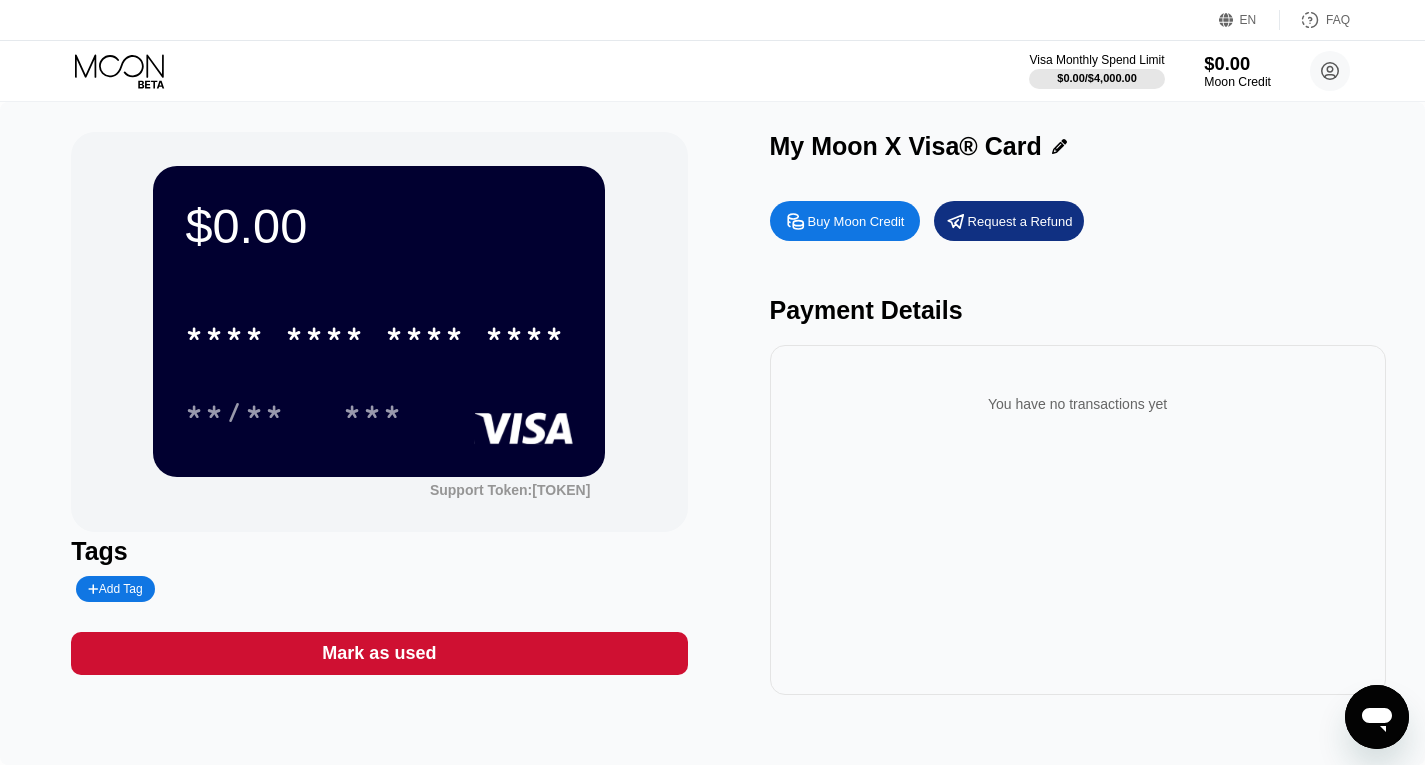 click on "Moon Credit" at bounding box center [1237, 82] 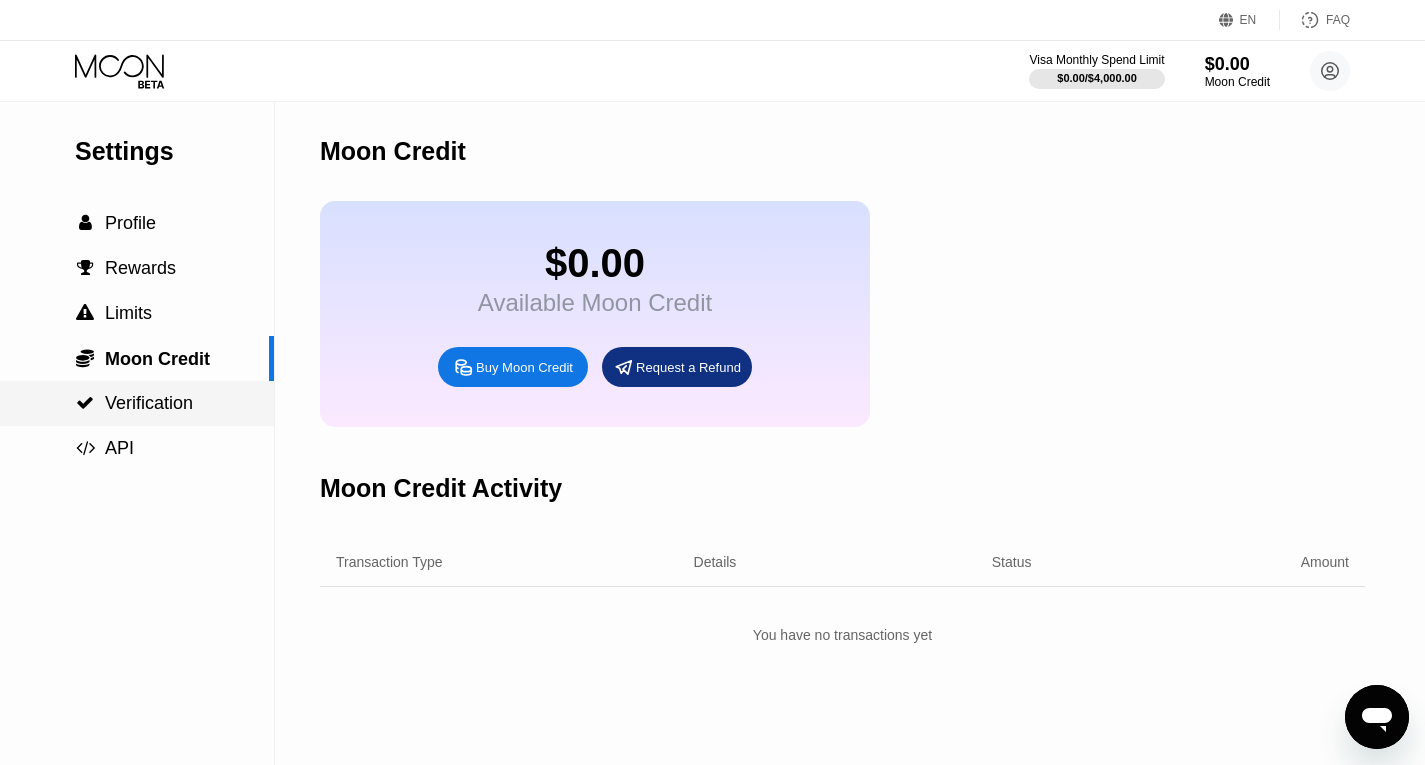 click on "Verification" at bounding box center (149, 403) 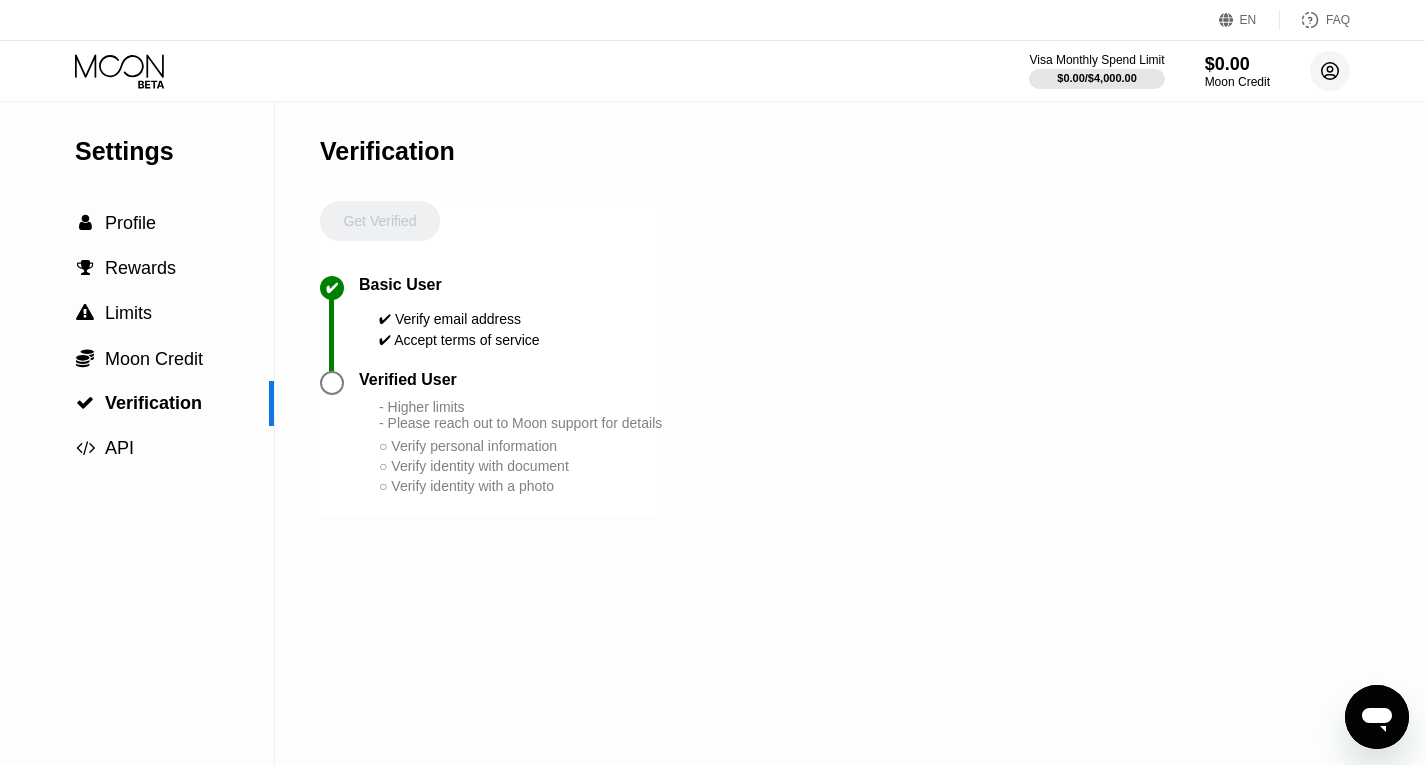 click 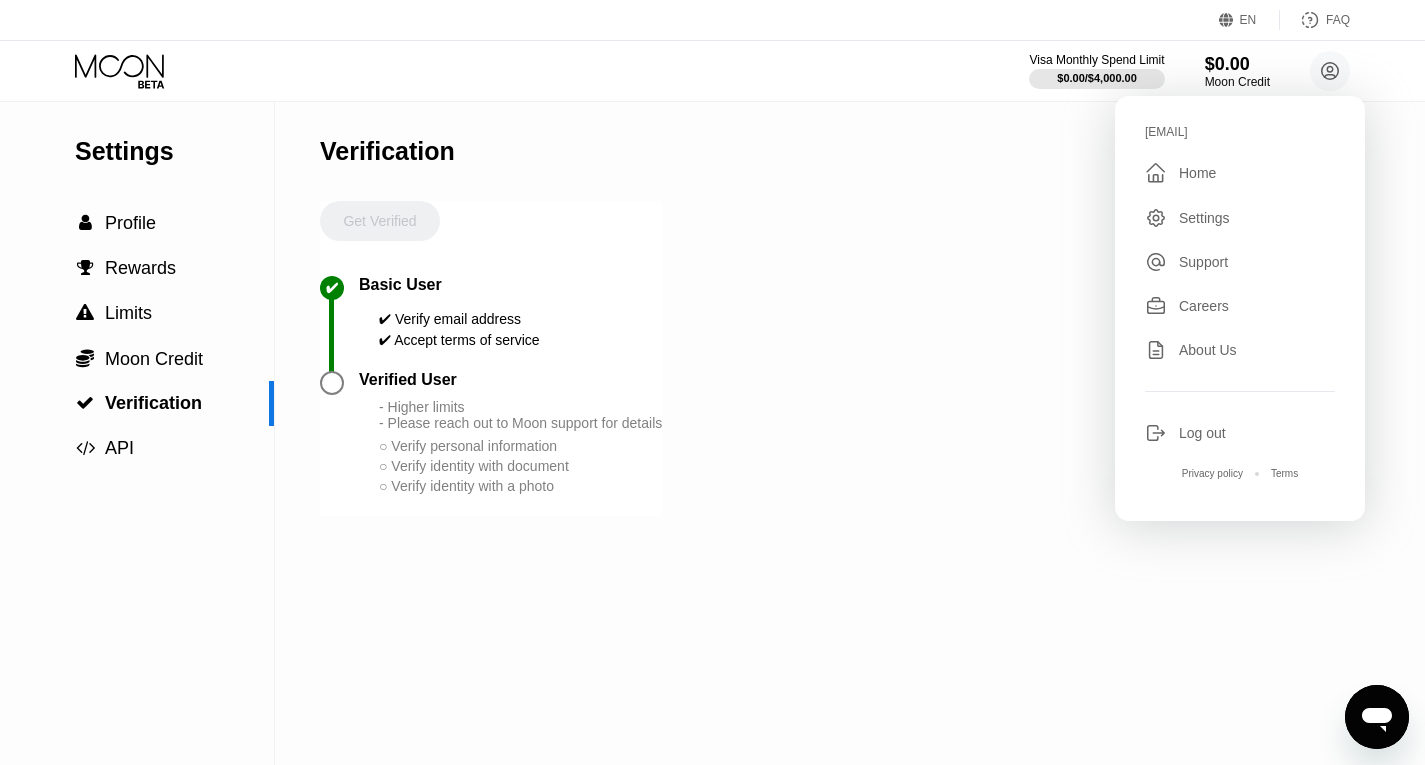 click on "Settings  Profile  Rewards  Limits  Moon Credit  Verification  API Verification Get Verified ✔ Basic User ✔   Verify email address ✔   Accept terms of service Verified User - Higher limits
- Please reach out to Moon support for details ○   Verify personal information ○   Verify identity with document ○   Verify identity with a photo" at bounding box center (712, 433) 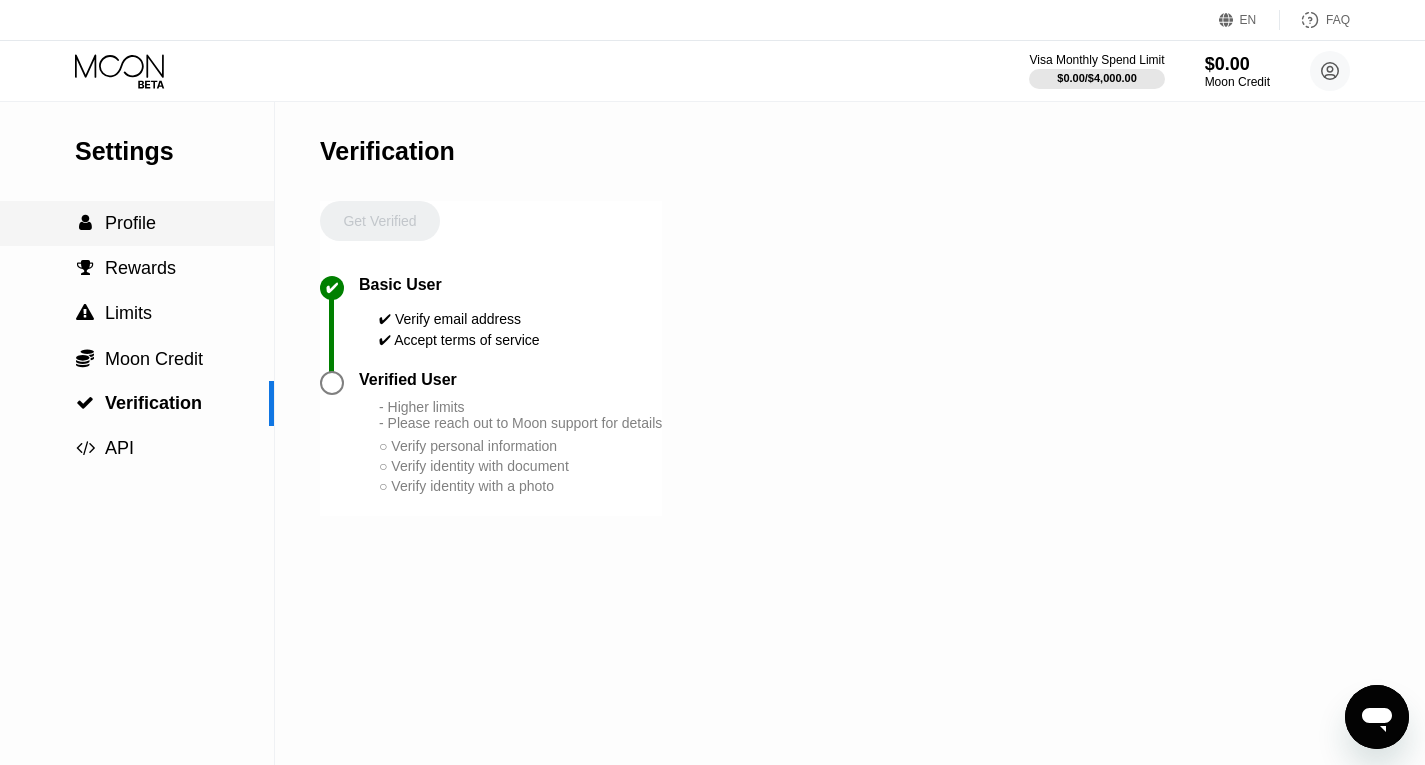 click on "Profile" at bounding box center [130, 223] 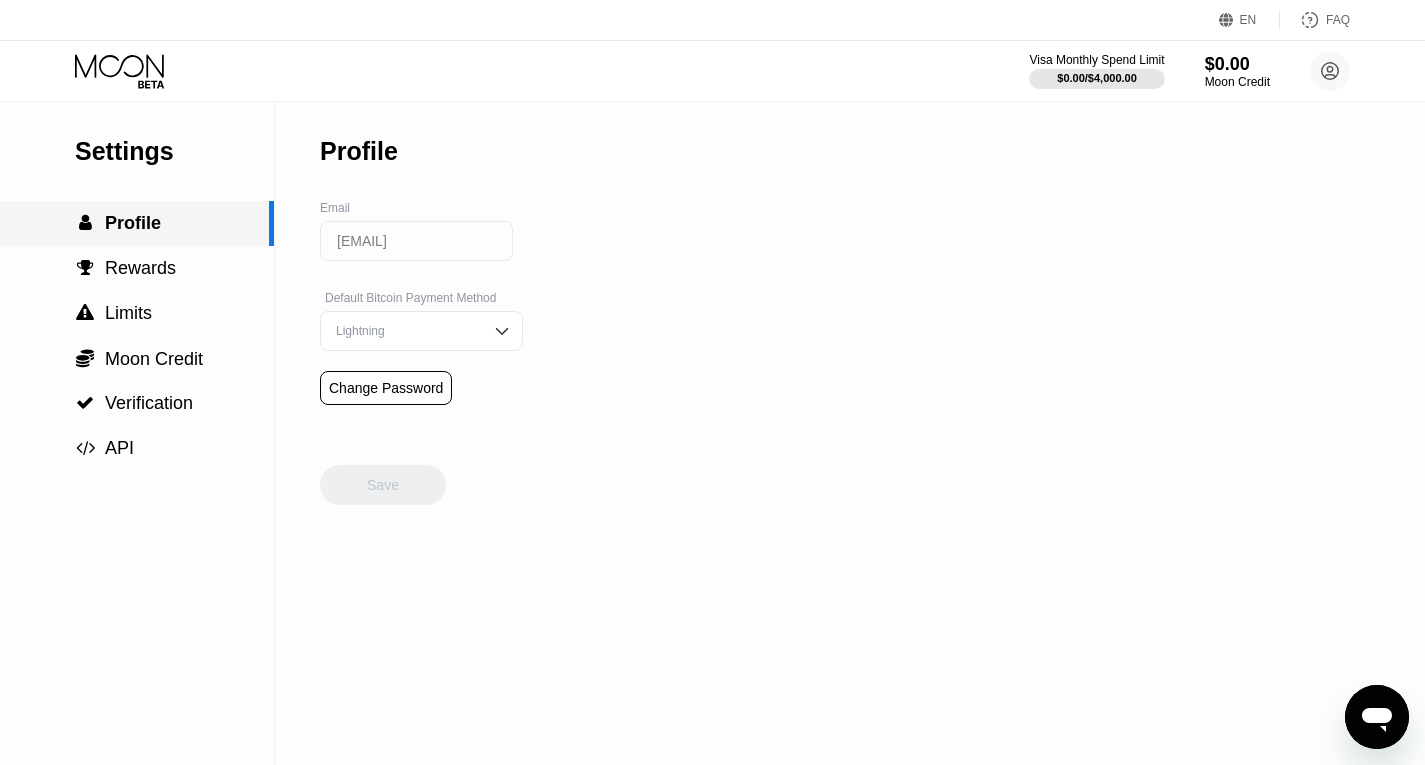 click on "Profile" at bounding box center (133, 223) 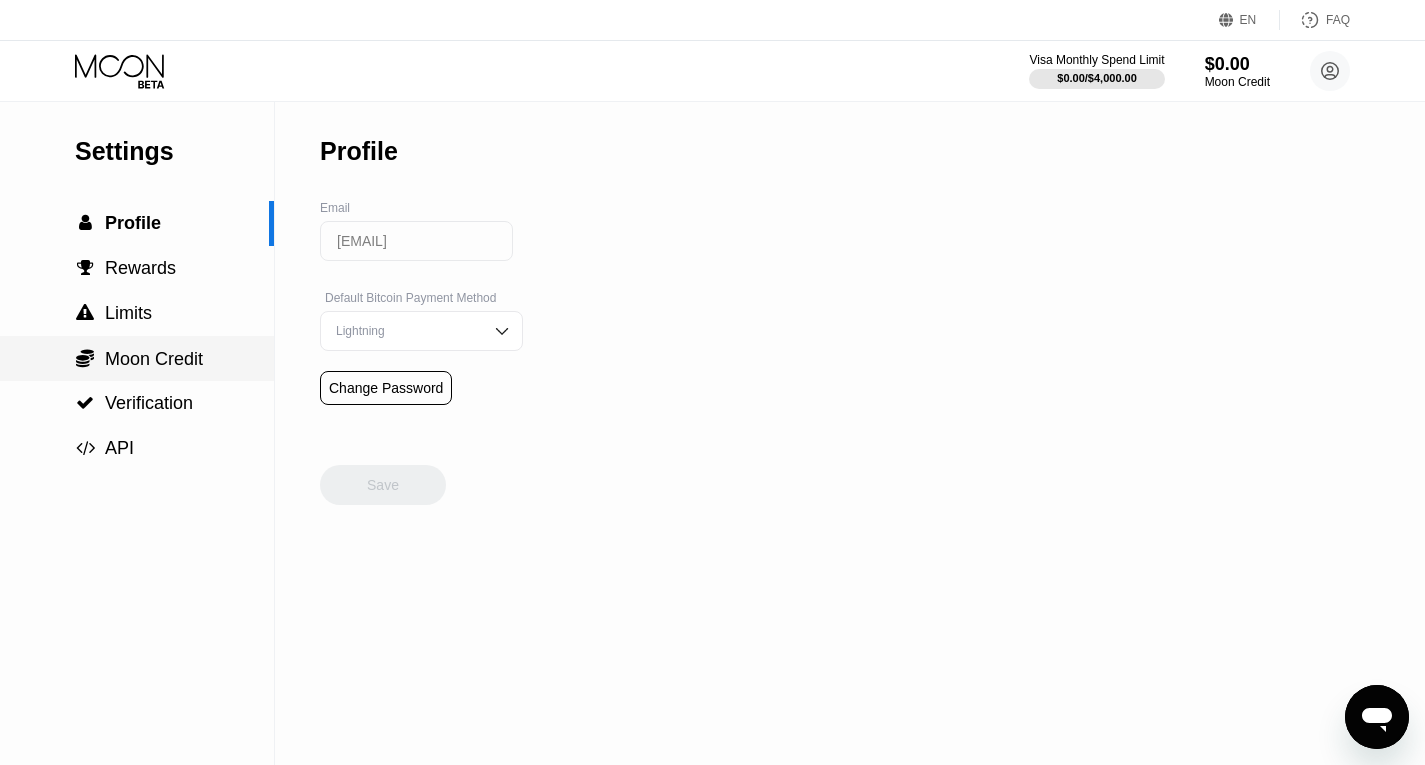 click on "Moon Credit" at bounding box center (154, 359) 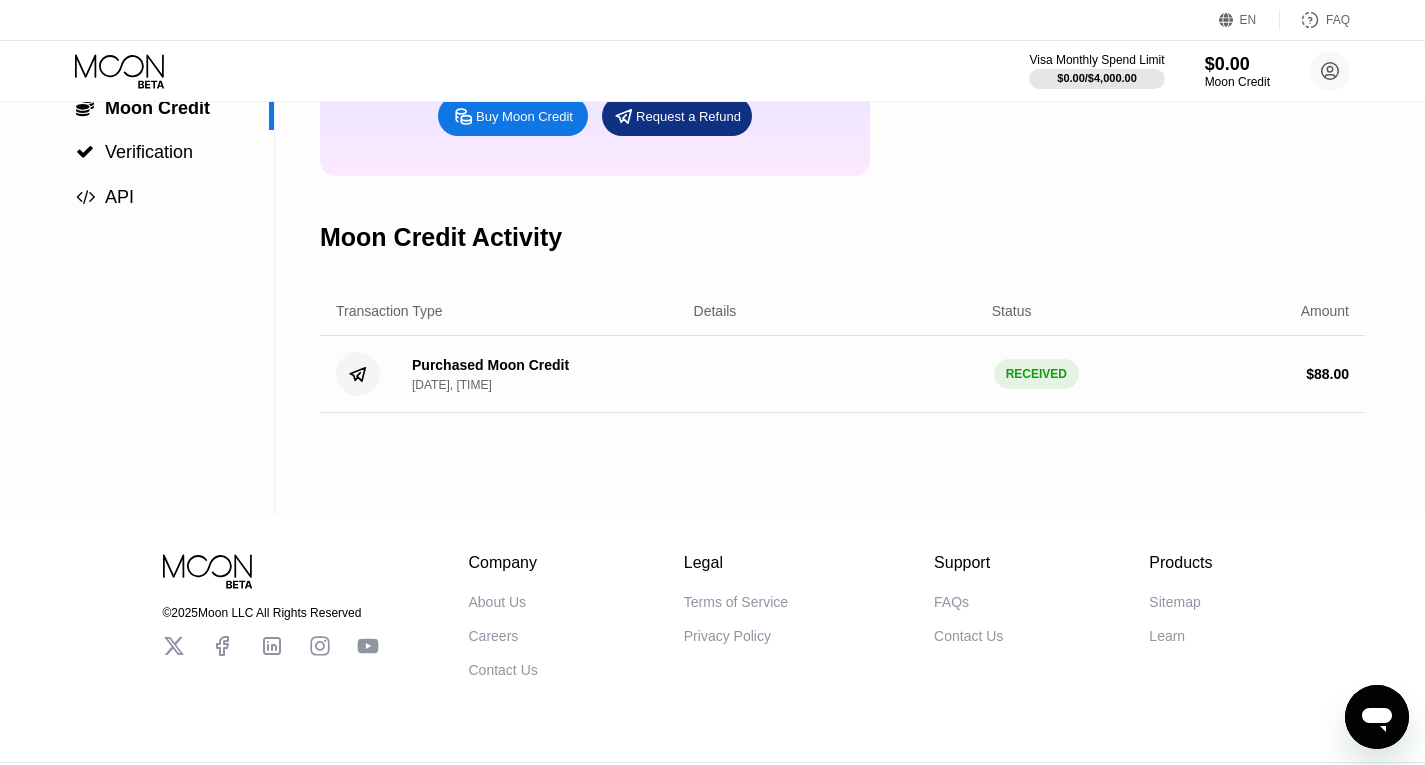 scroll, scrollTop: 105, scrollLeft: 0, axis: vertical 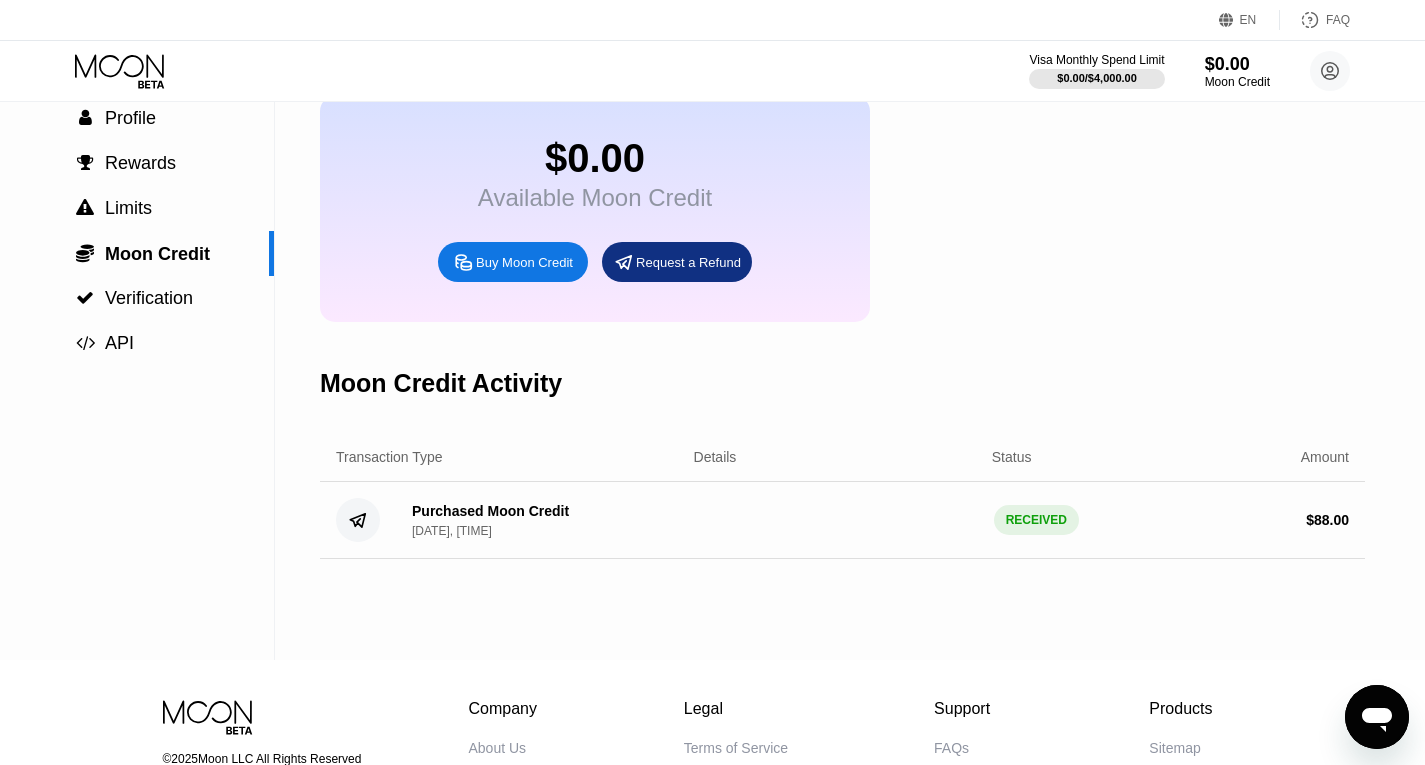 click on "$ 88.00" at bounding box center [1207, 520] 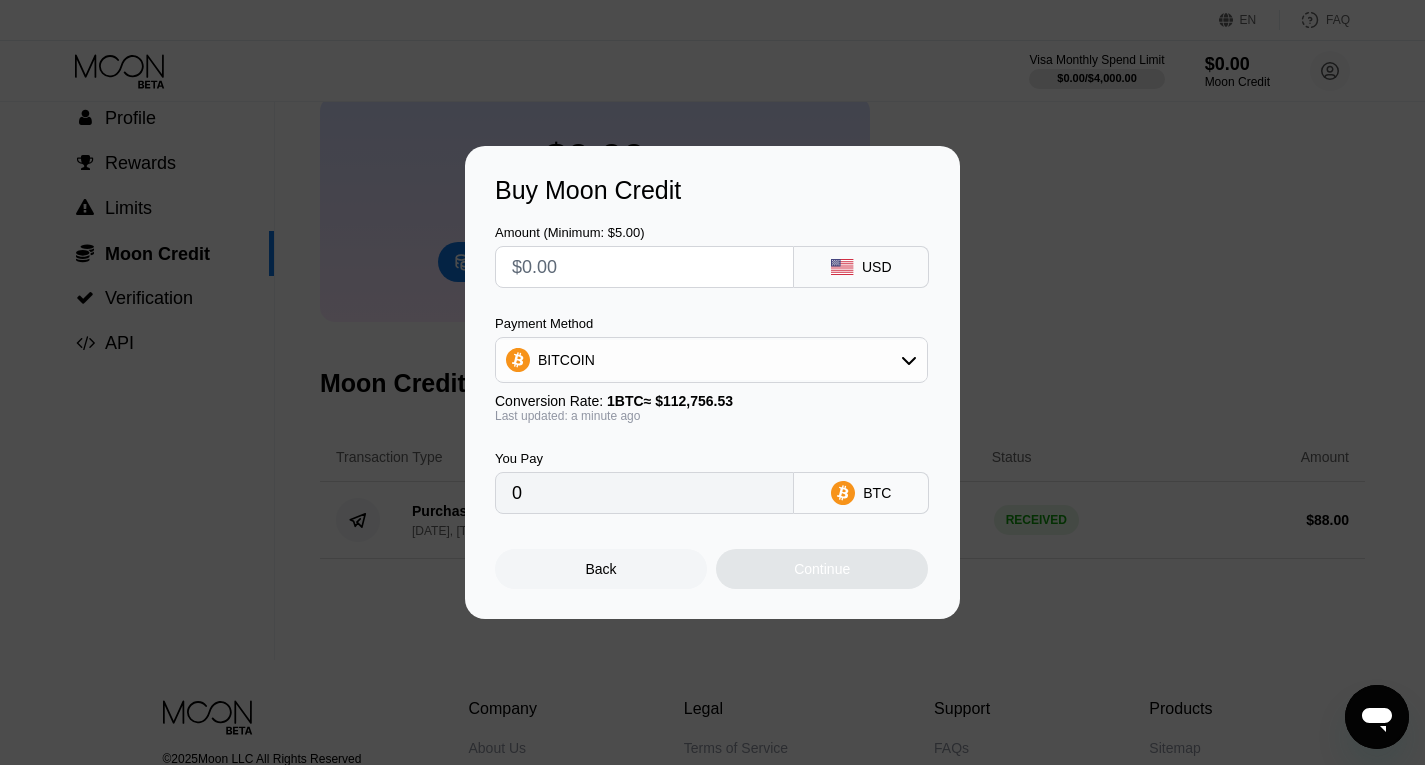 click on "Buy Moon Credit Amount (Minimum: $5.00) USD Payment Method BITCOIN Conversion Rate:   1  BTC  ≈   $112,756.53 Last updated:   a minute ago You Pay 0 BTC Back Continue" at bounding box center [712, 382] 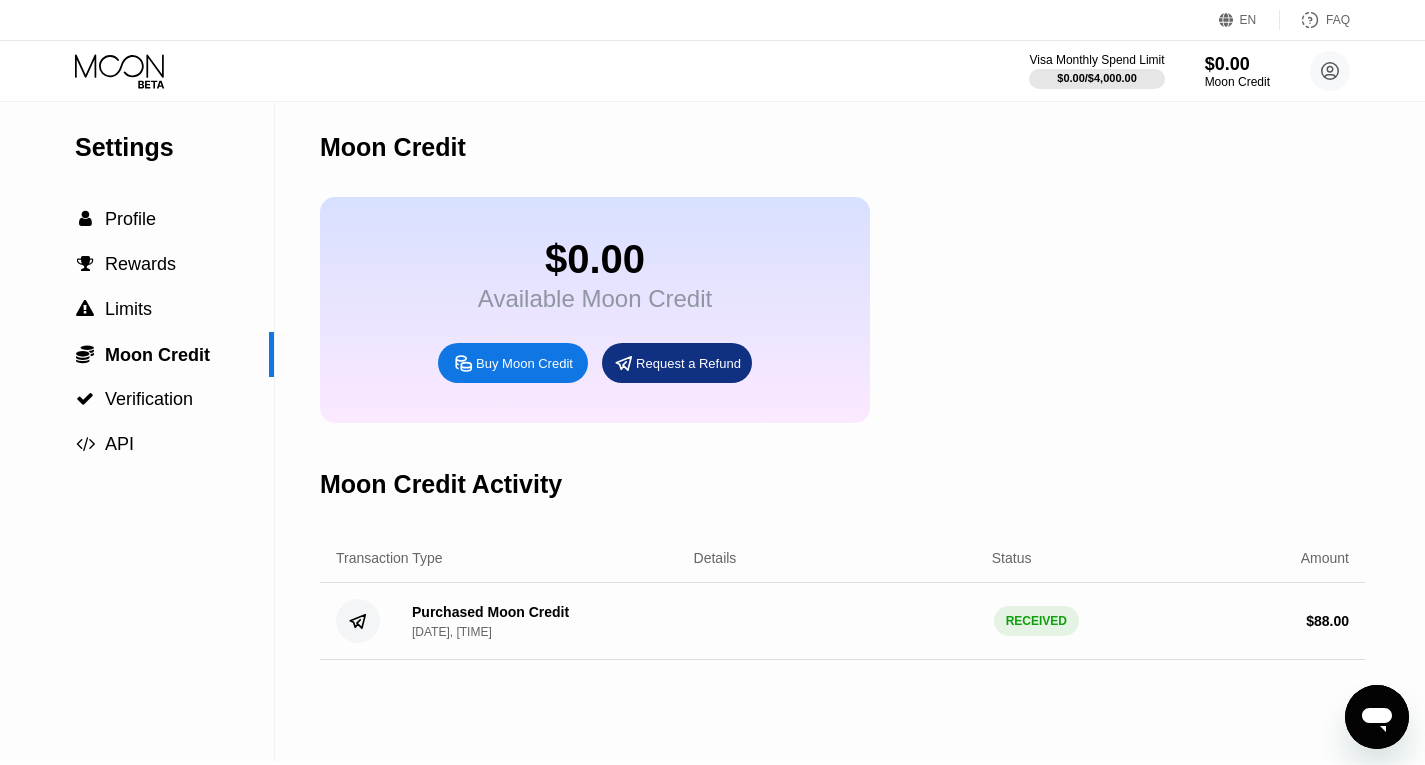 scroll, scrollTop: 0, scrollLeft: 0, axis: both 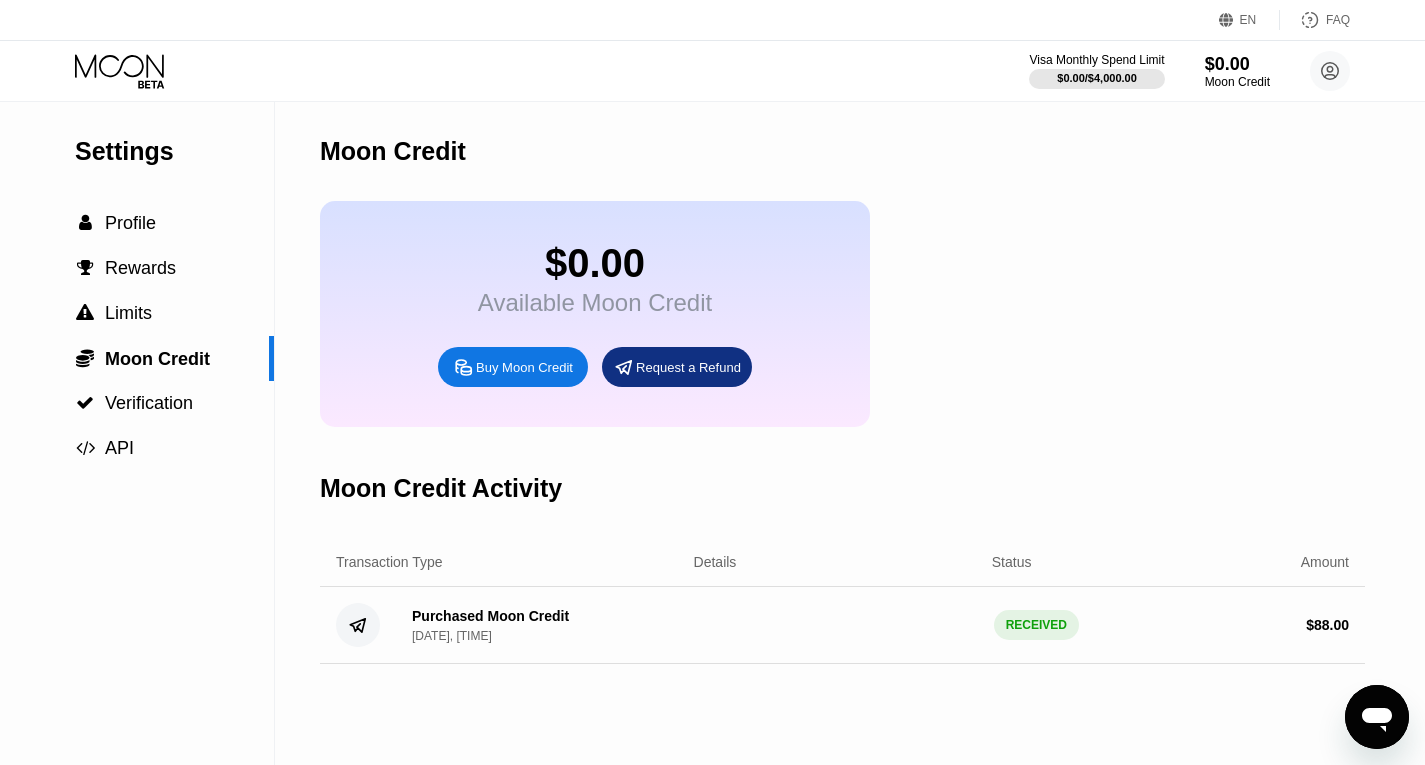 click 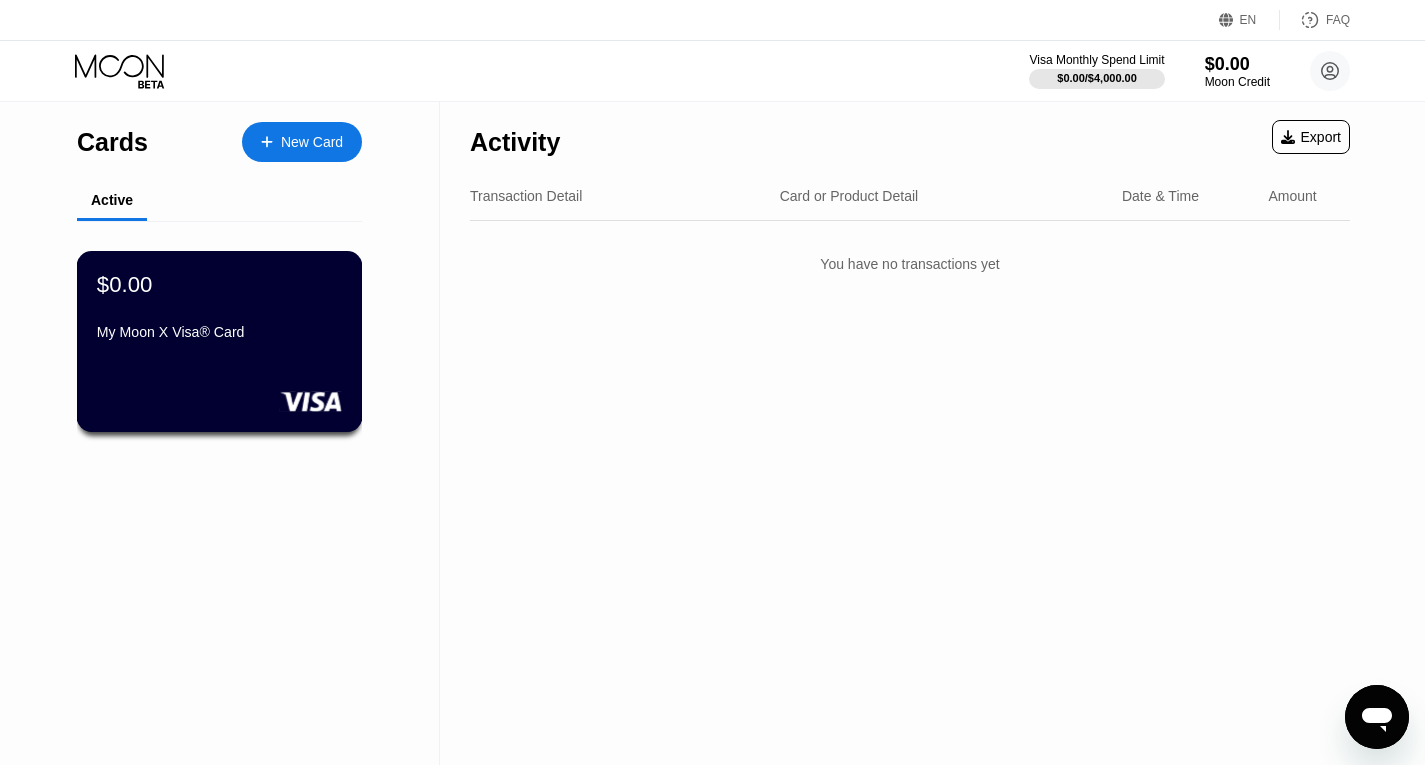 click on "My Moon X Visa® Card" at bounding box center [219, 332] 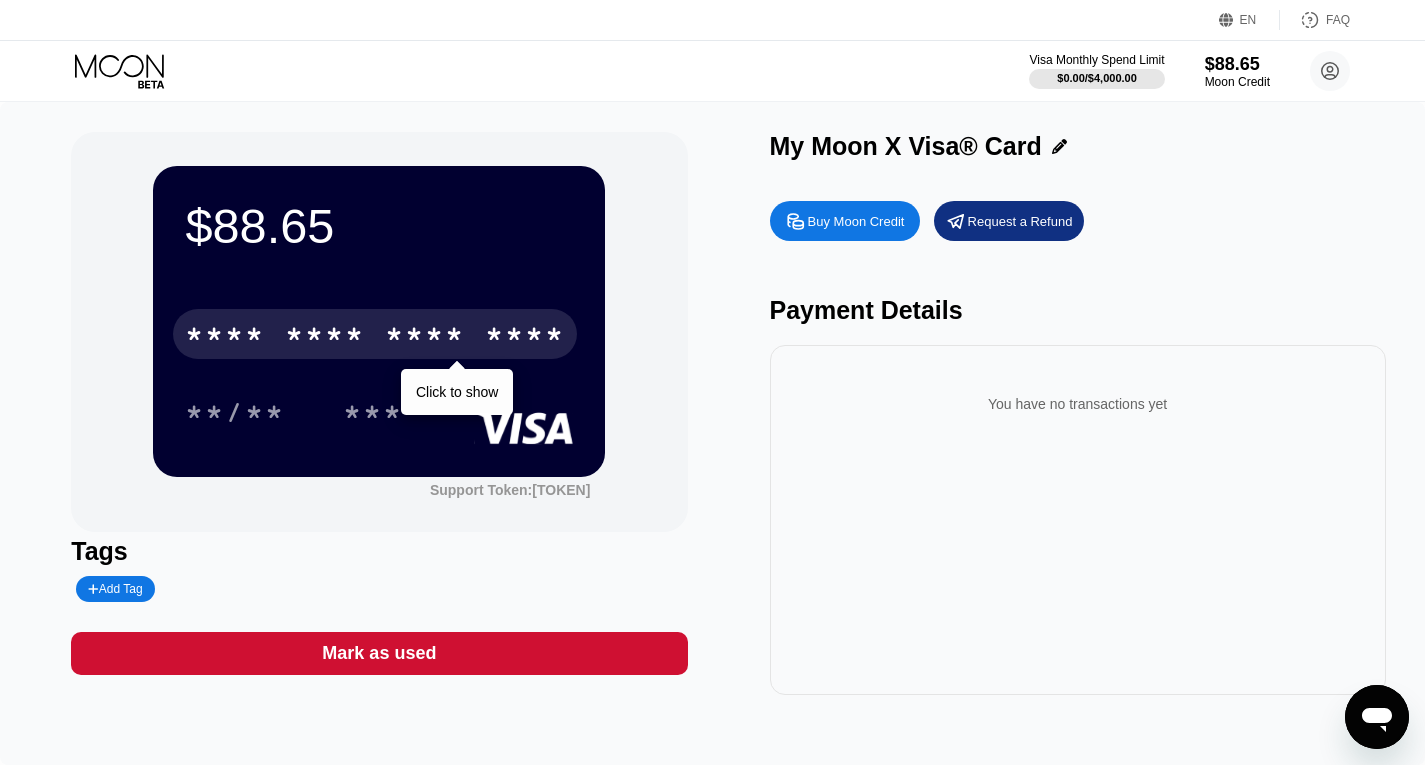 click on "* * * *" at bounding box center (425, 337) 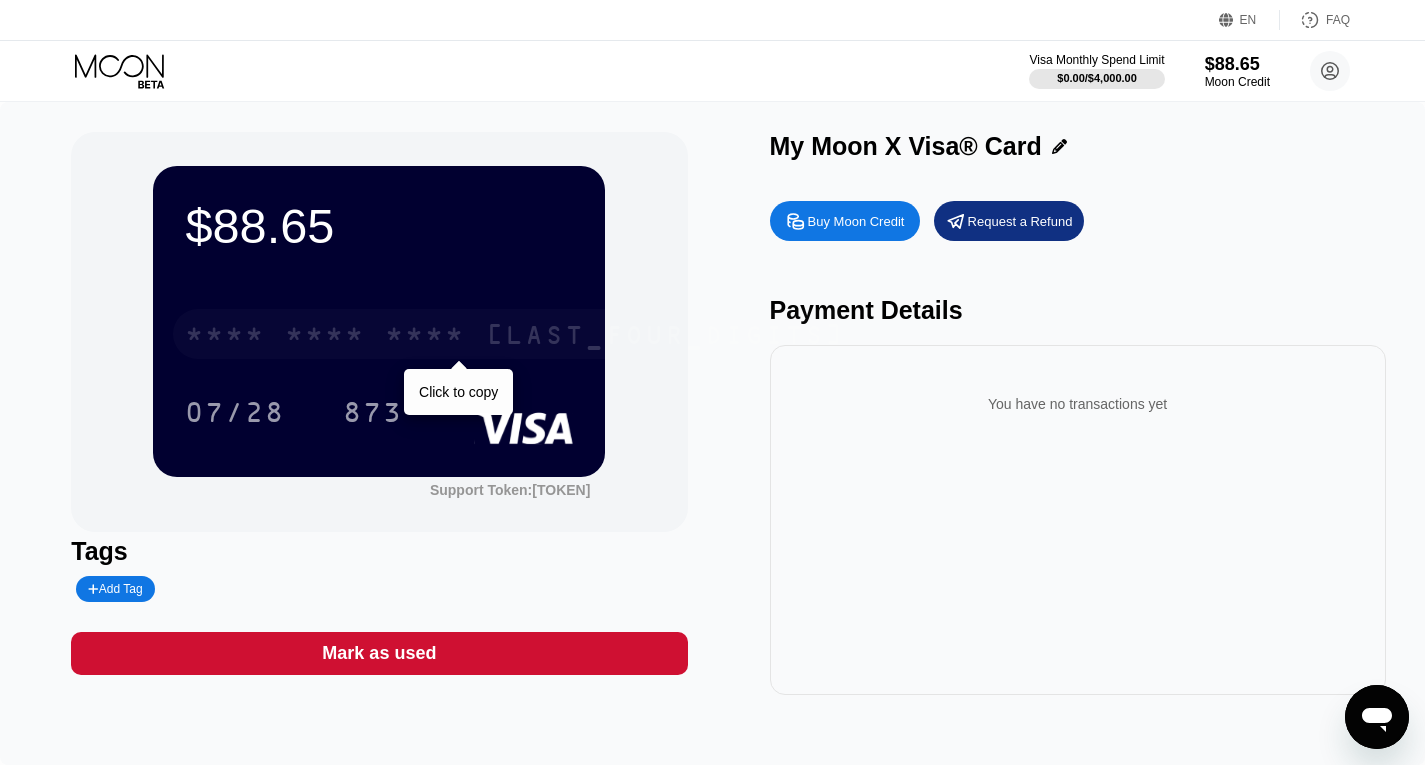 click on "* * * * * * * * * * * * 5224" at bounding box center [515, 334] 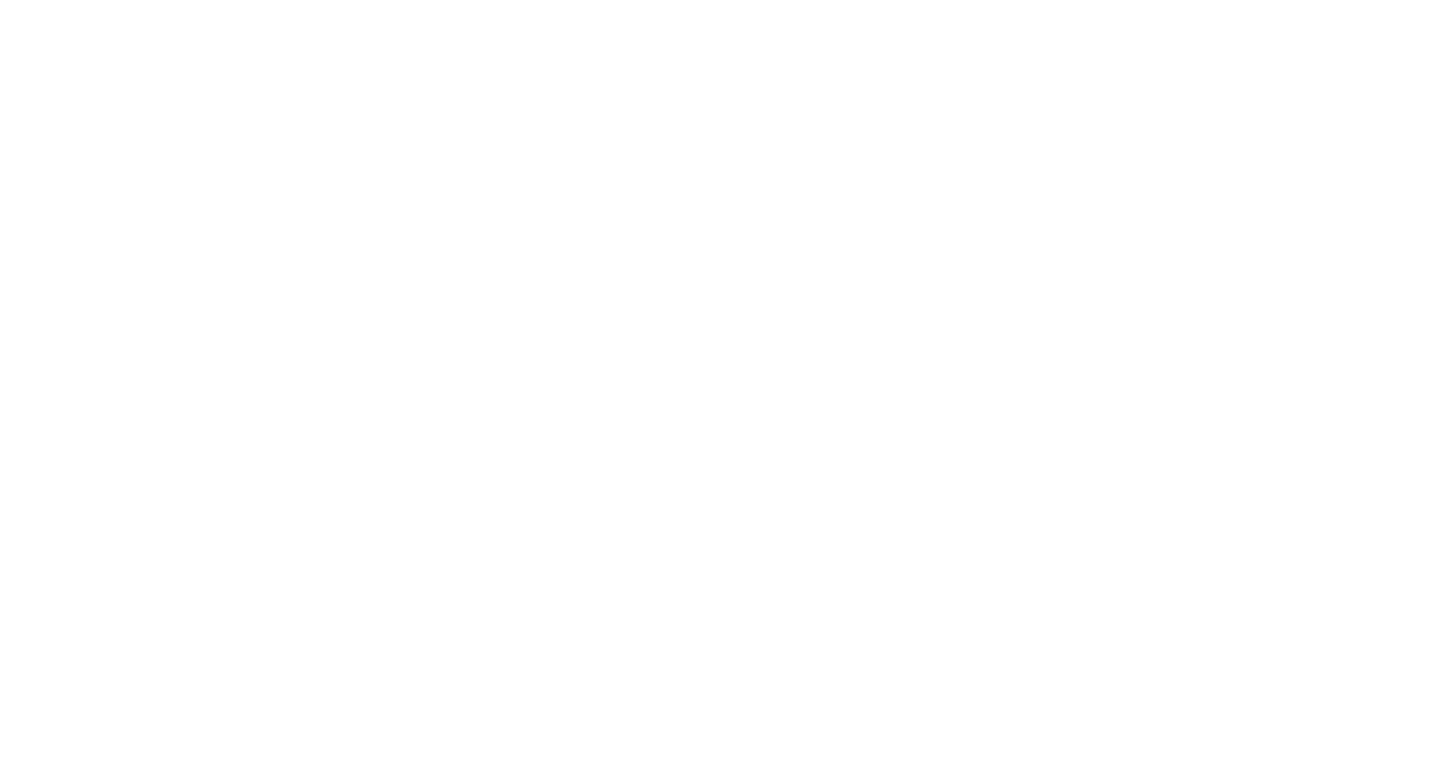 scroll, scrollTop: 0, scrollLeft: 0, axis: both 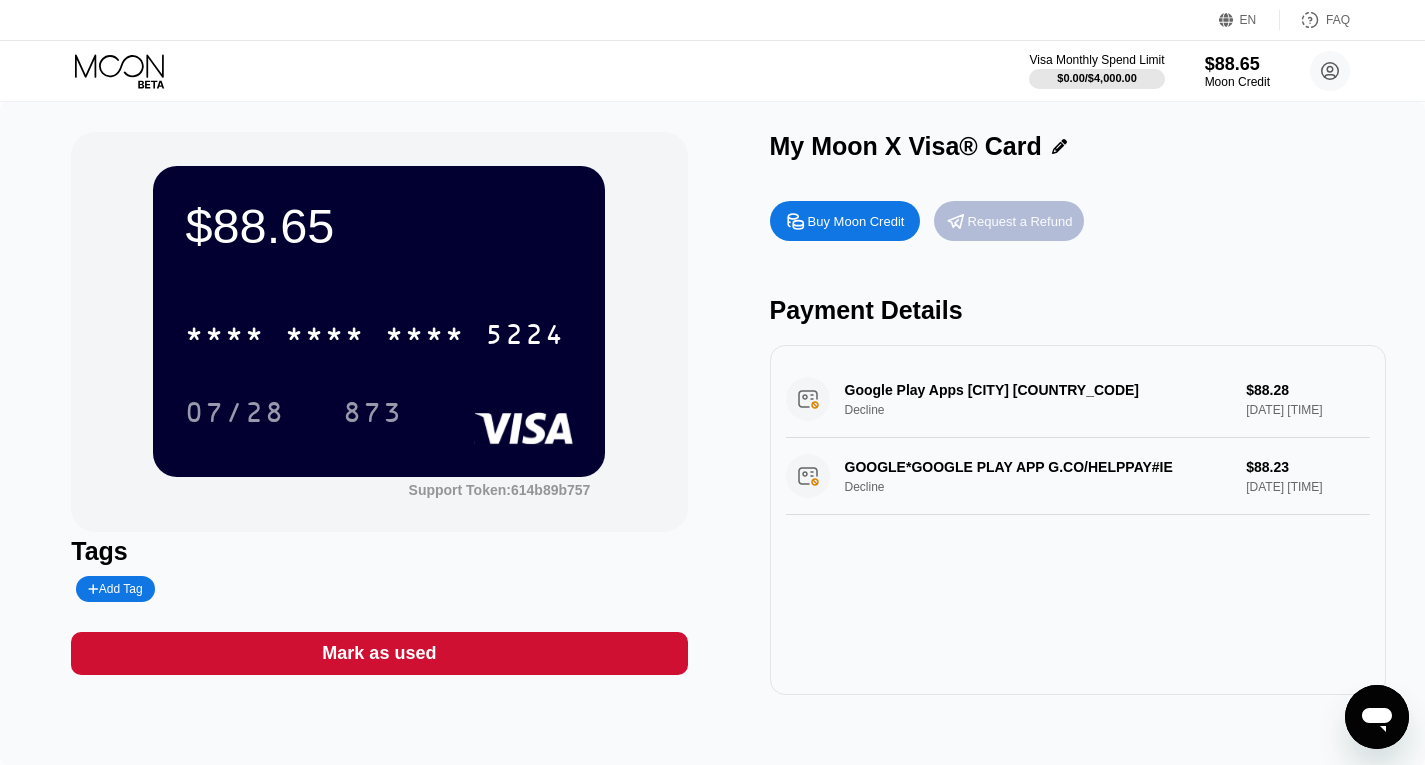 click on "Request a Refund" at bounding box center (1020, 221) 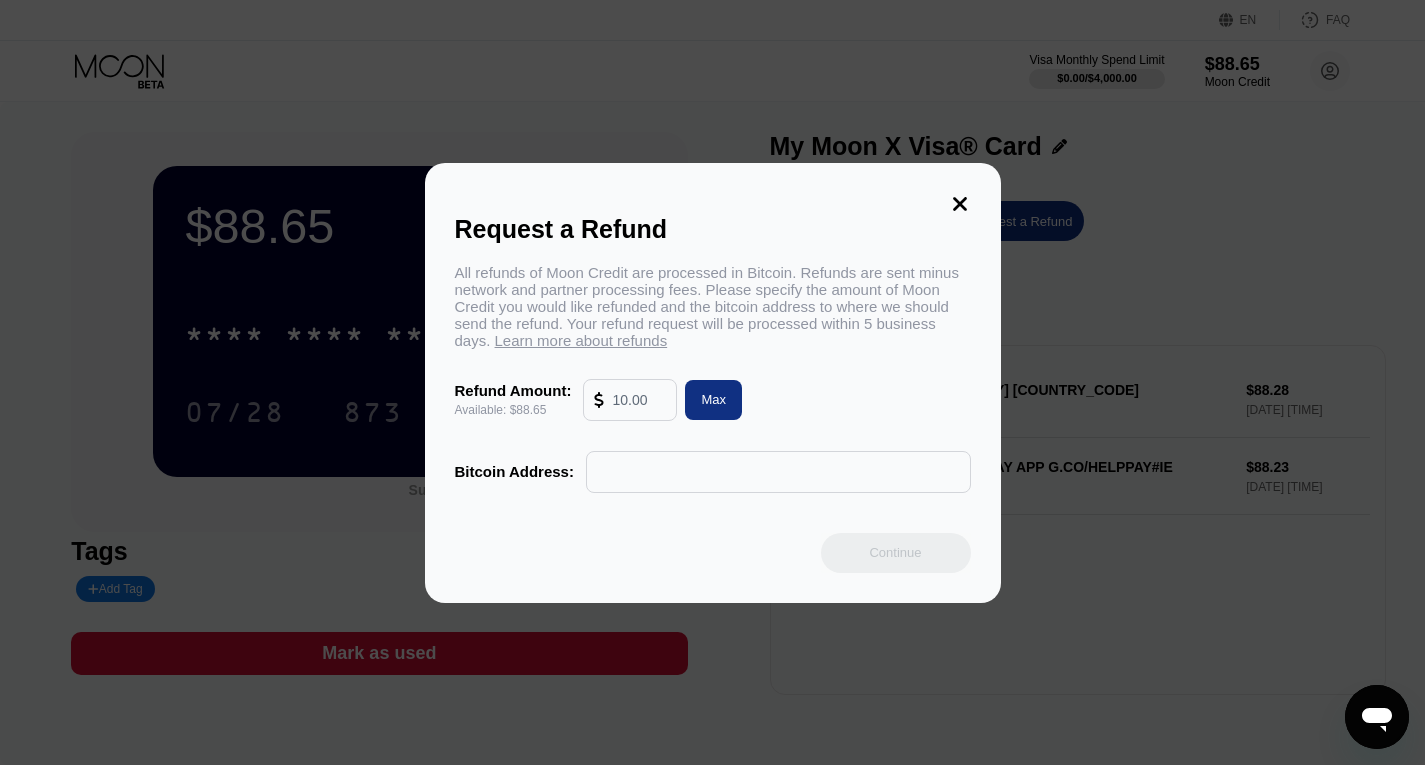 click on "Max" at bounding box center (713, 399) 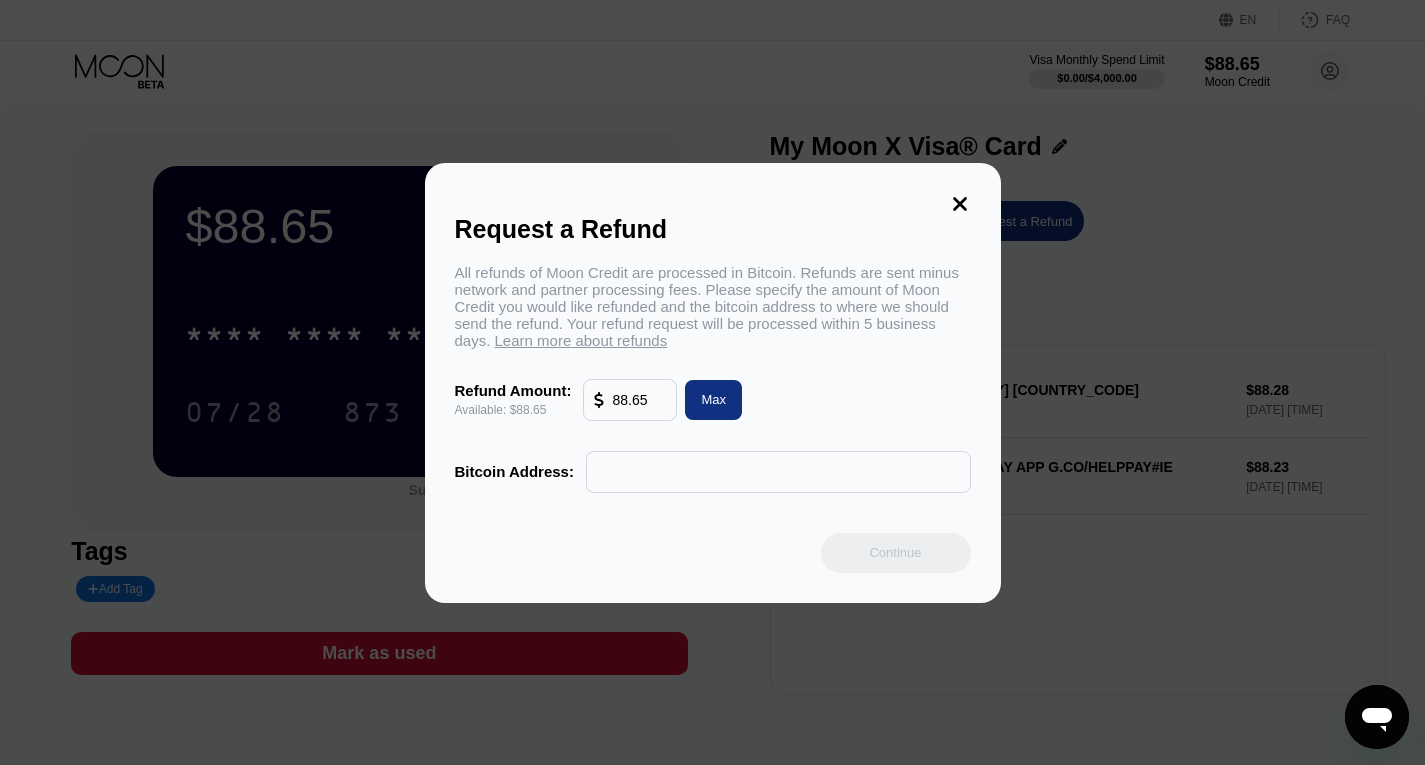 click at bounding box center (778, 472) 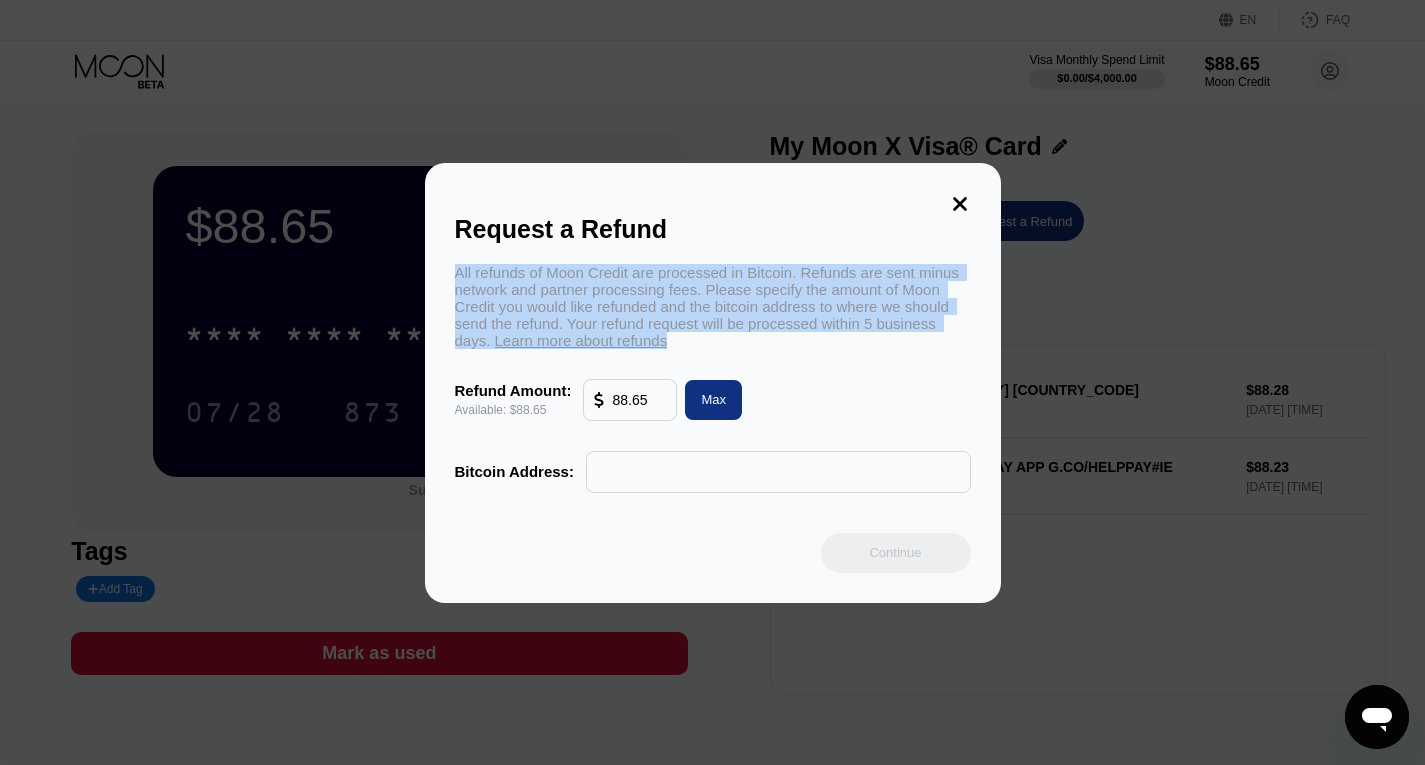 drag, startPoint x: 457, startPoint y: 265, endPoint x: 712, endPoint y: 342, distance: 266.37192 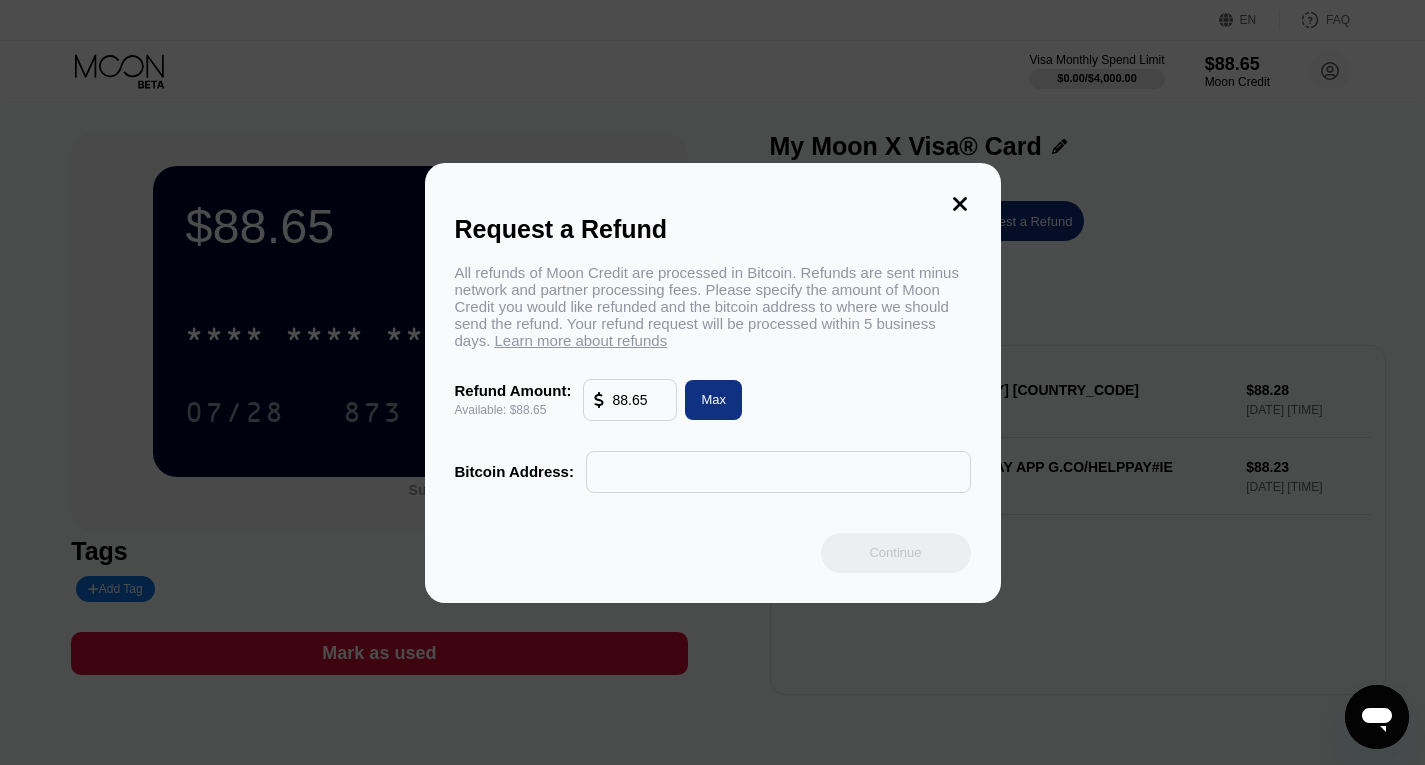 click at bounding box center (720, 382) 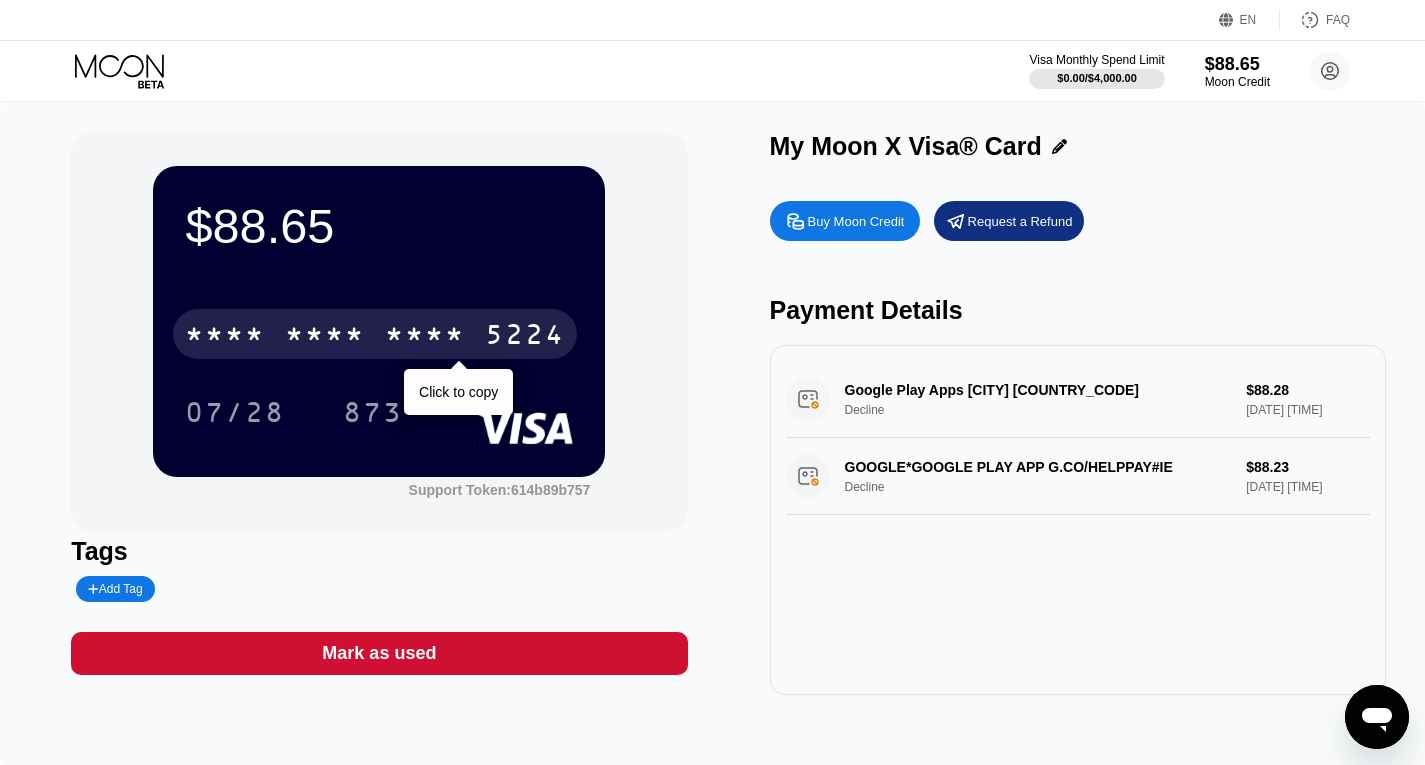 click on "5224" at bounding box center (525, 337) 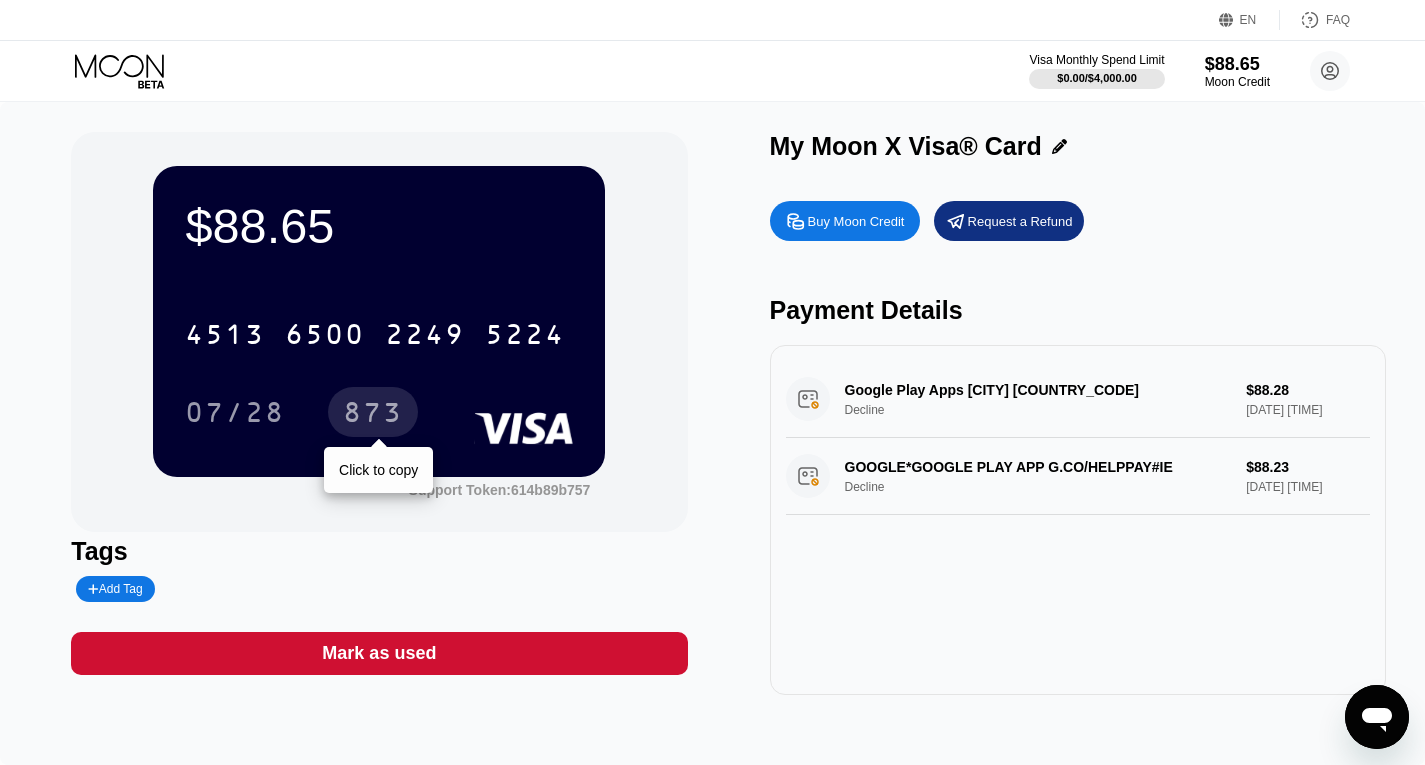 click on "873" at bounding box center (373, 415) 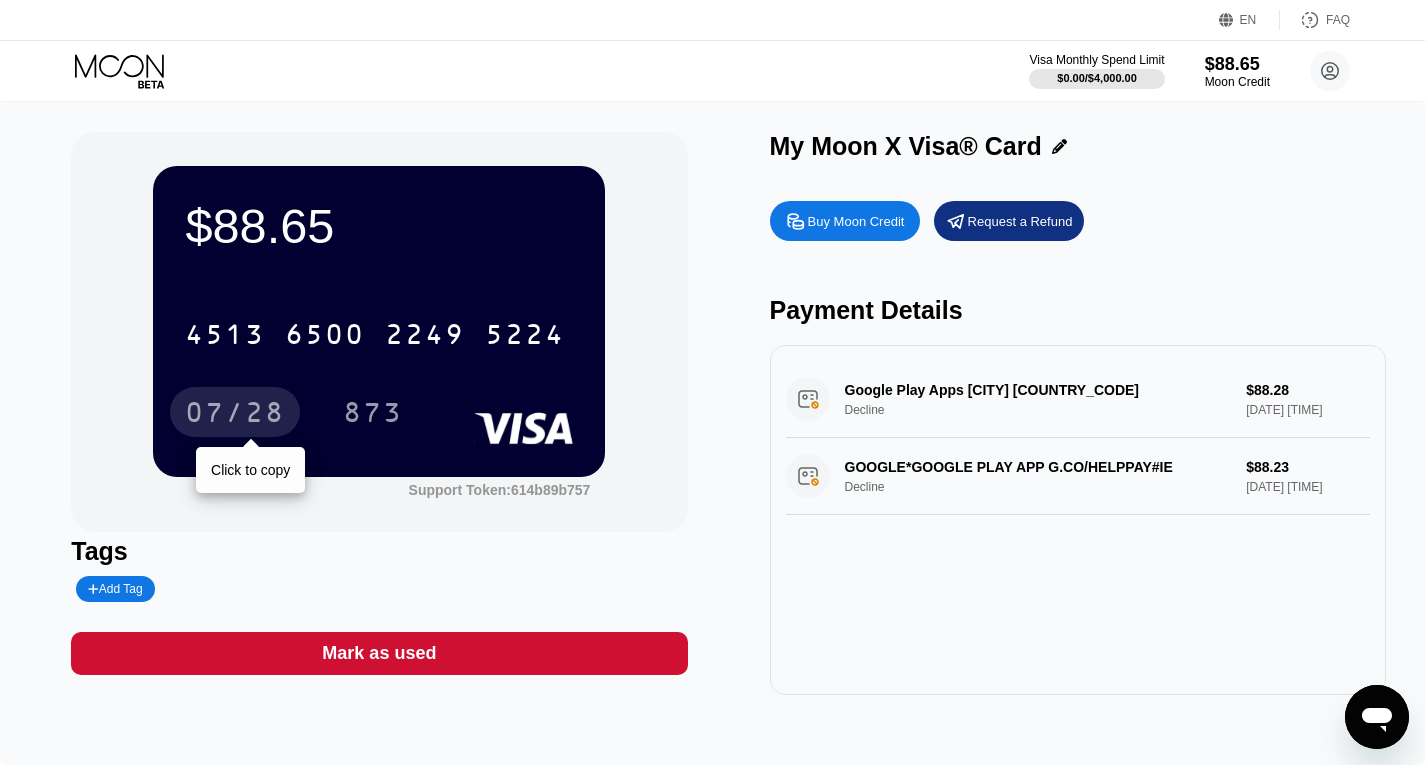 click on "07/28" at bounding box center [235, 415] 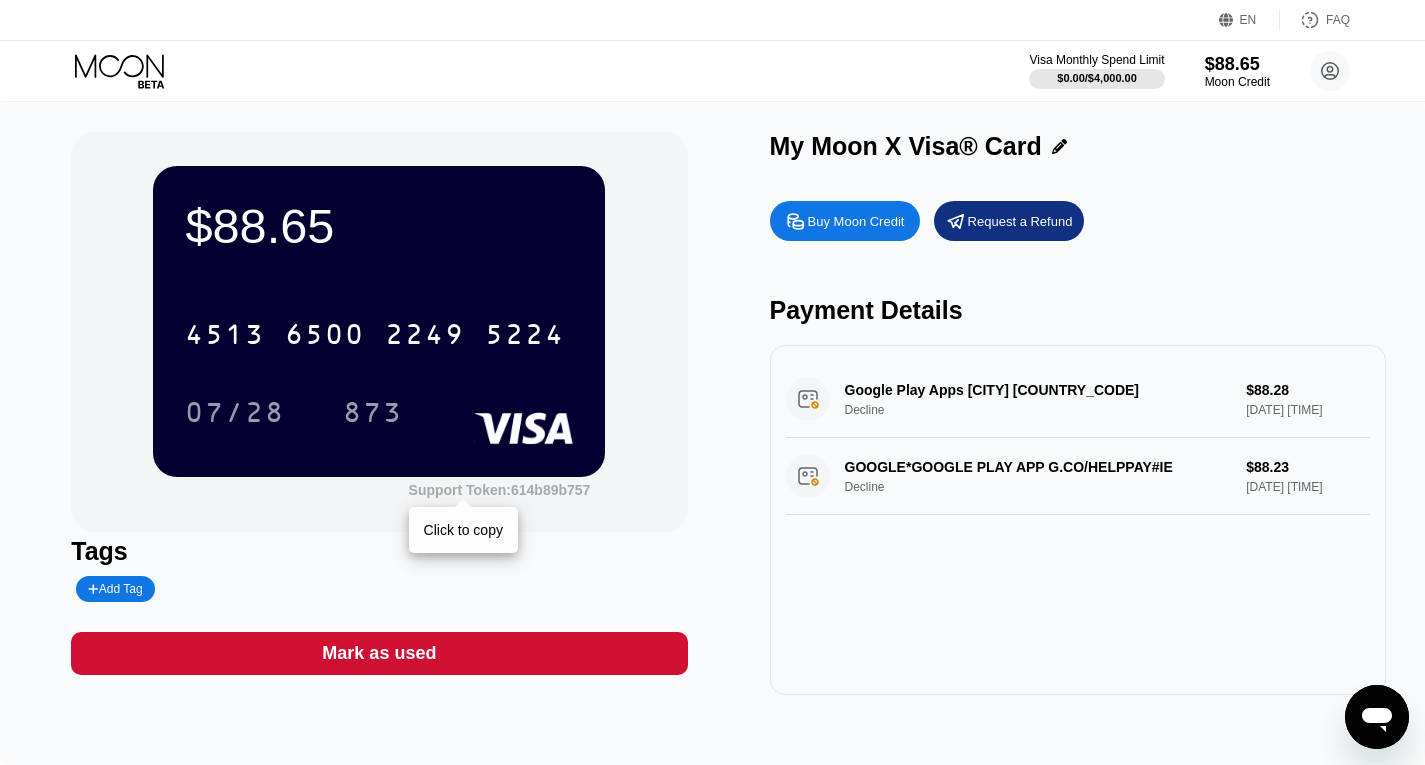 click on "Support Token:  614b89b757" at bounding box center (500, 490) 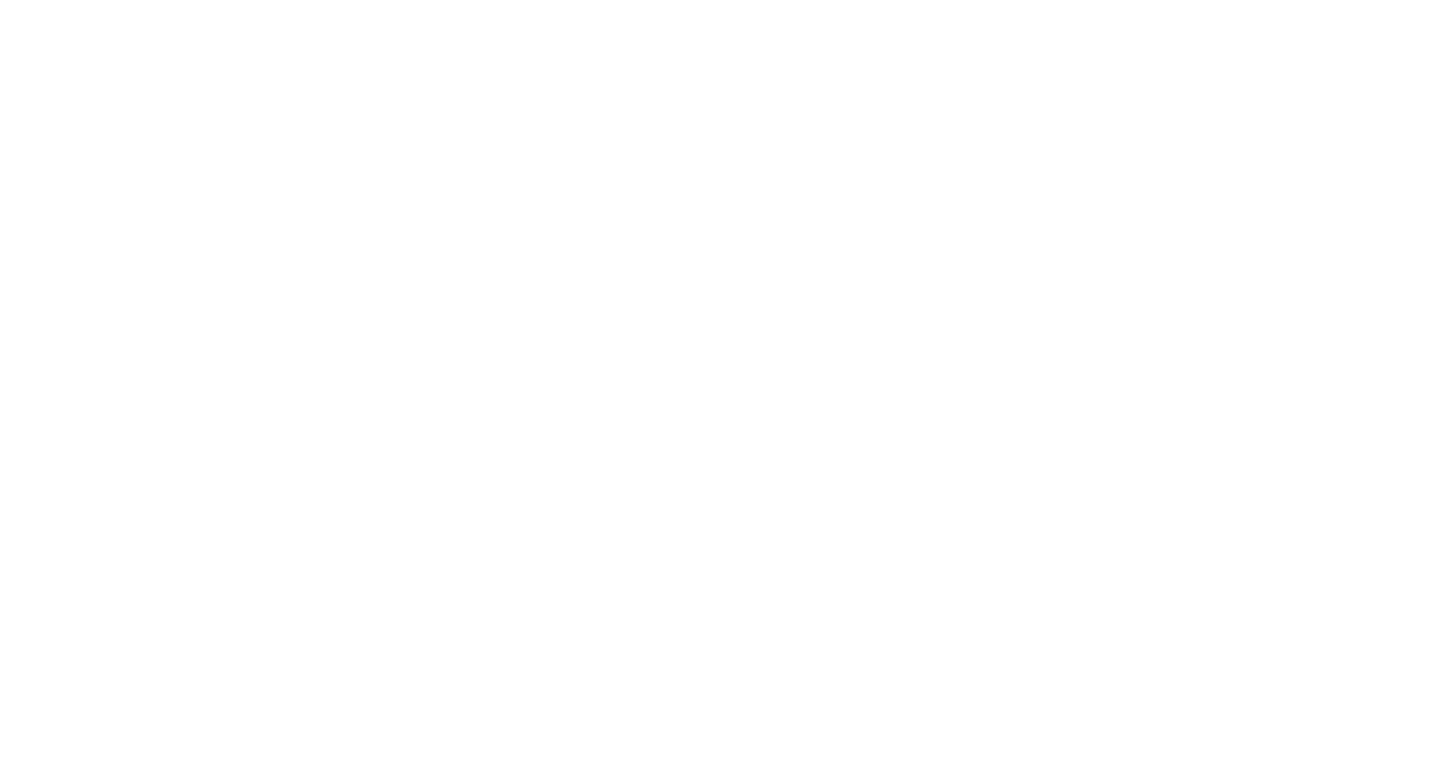 scroll, scrollTop: 0, scrollLeft: 0, axis: both 